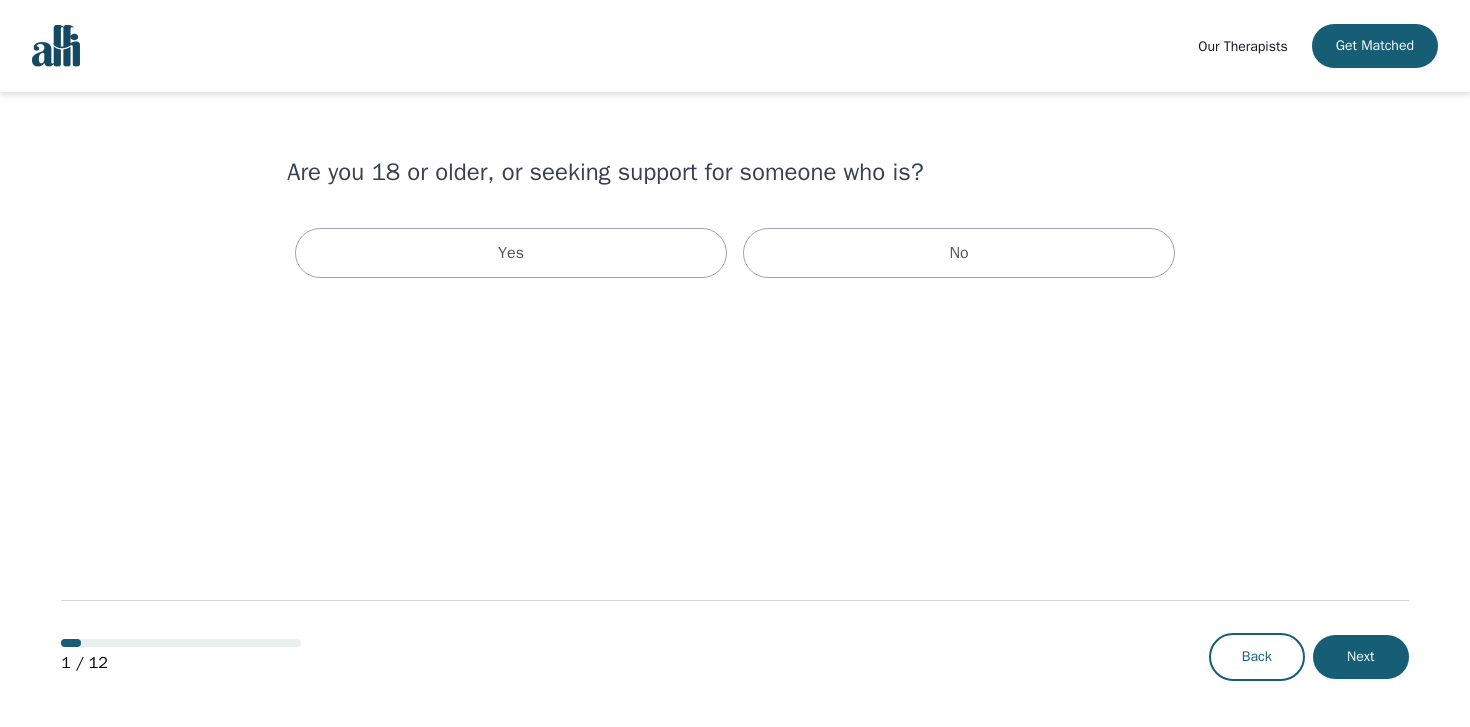 scroll, scrollTop: 0, scrollLeft: 0, axis: both 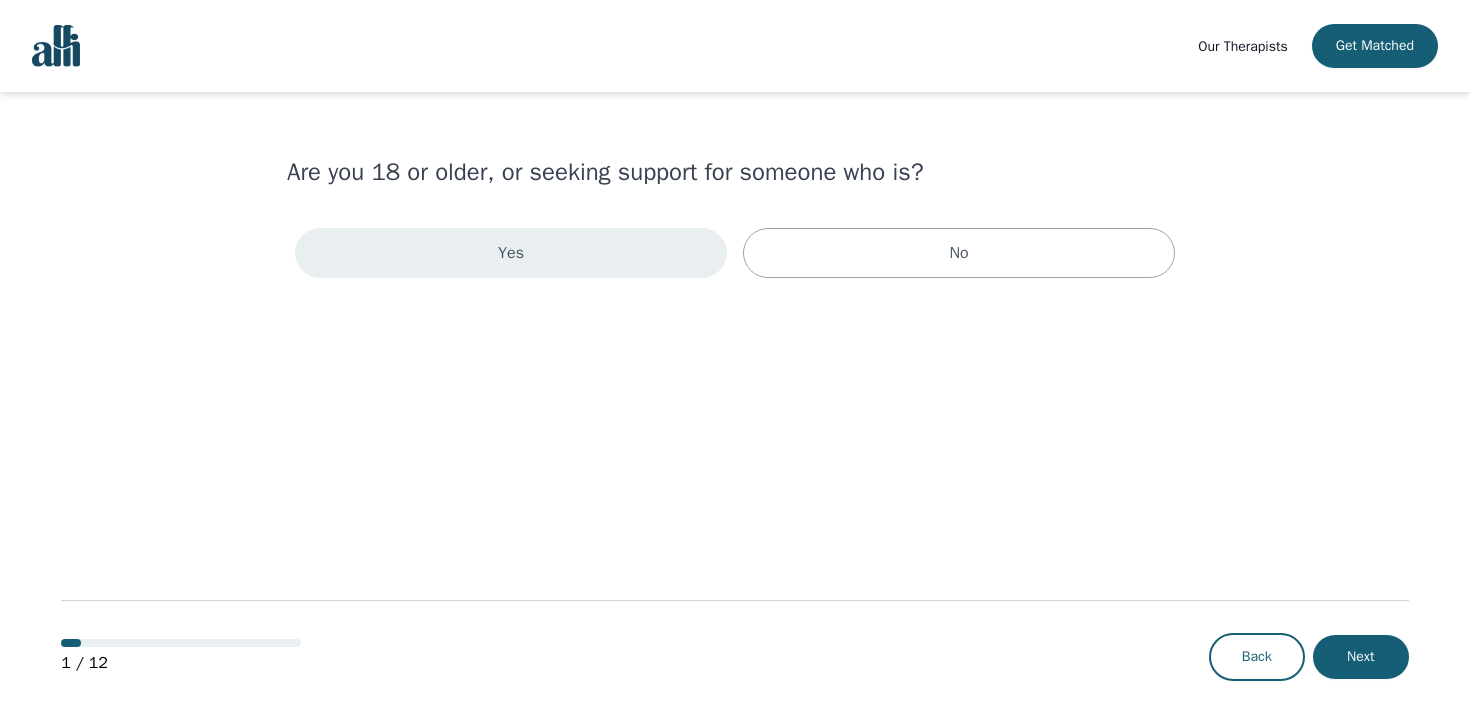 click on "Yes" at bounding box center (511, 253) 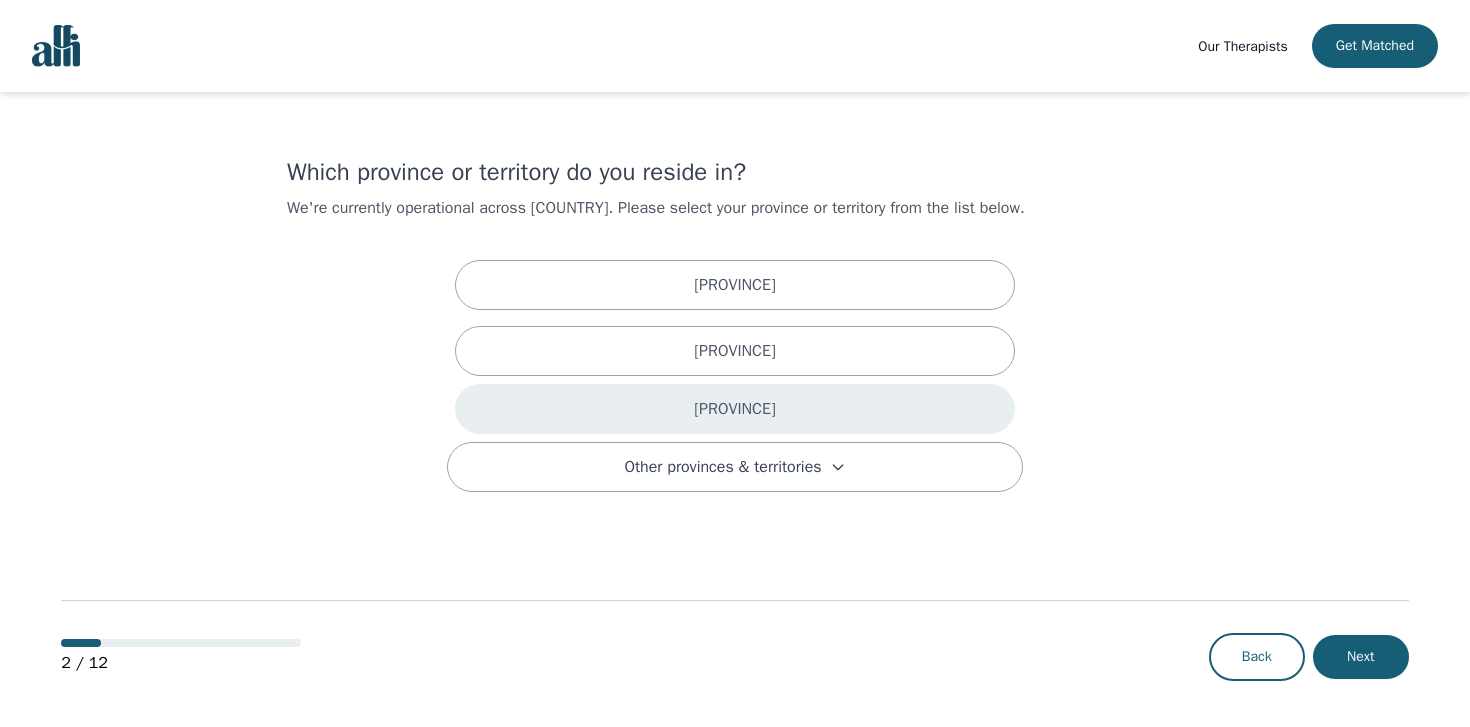 click on "[PROVINCE]" at bounding box center (735, 409) 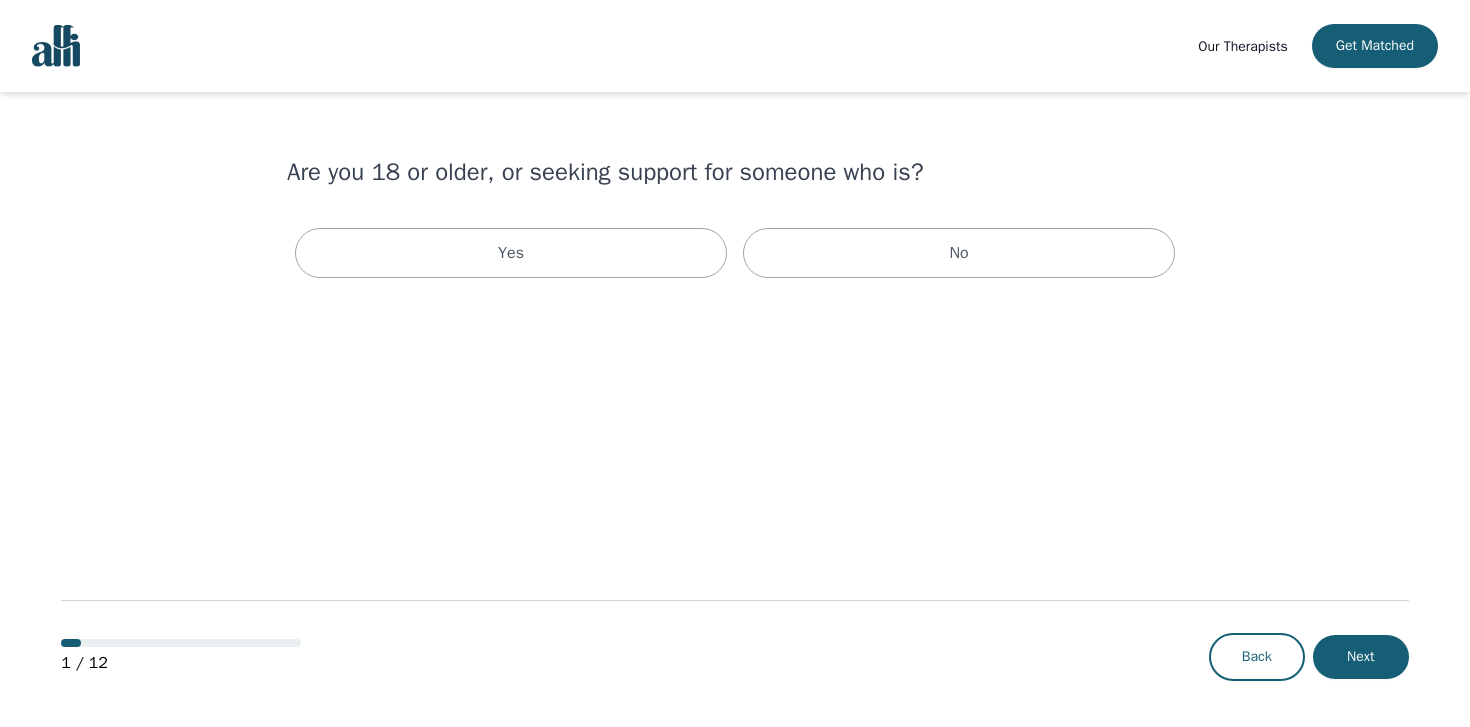 scroll, scrollTop: 0, scrollLeft: 0, axis: both 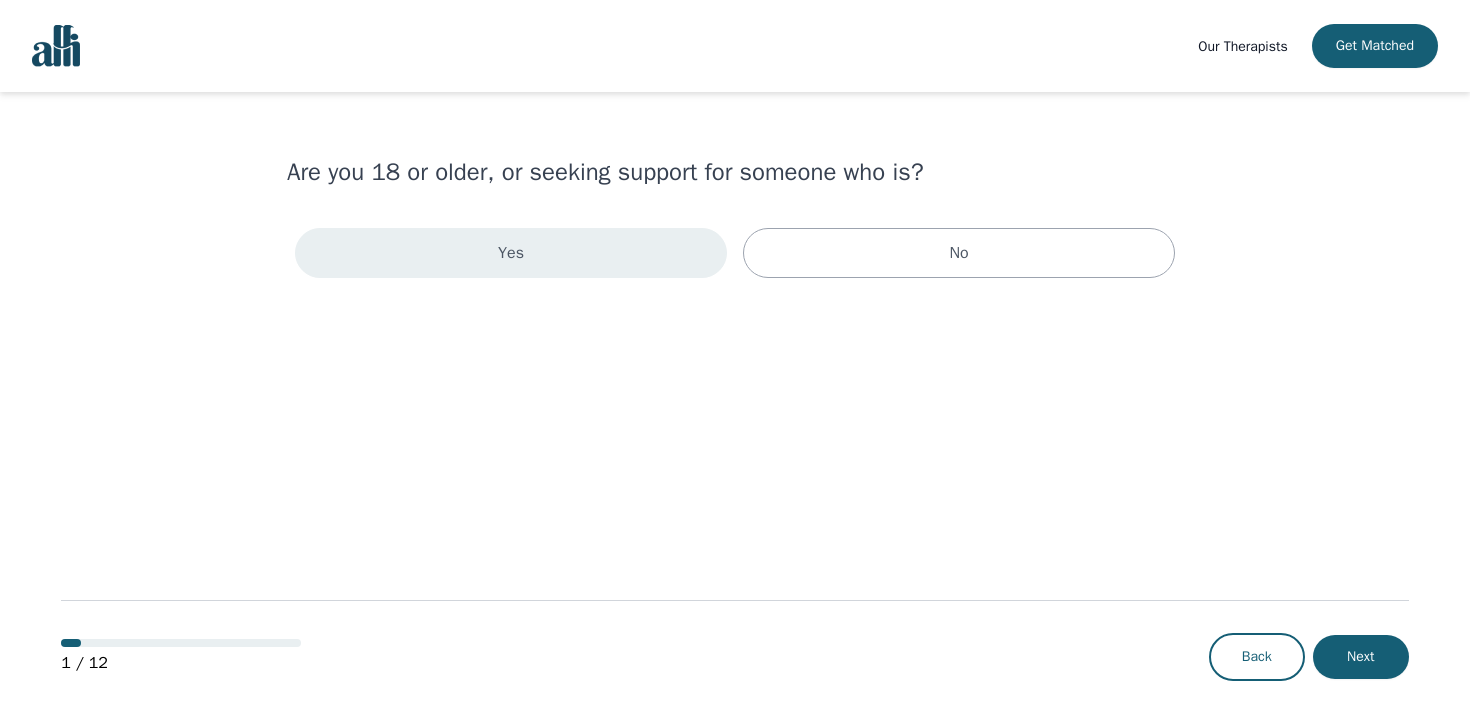 click on "Yes" at bounding box center (511, 253) 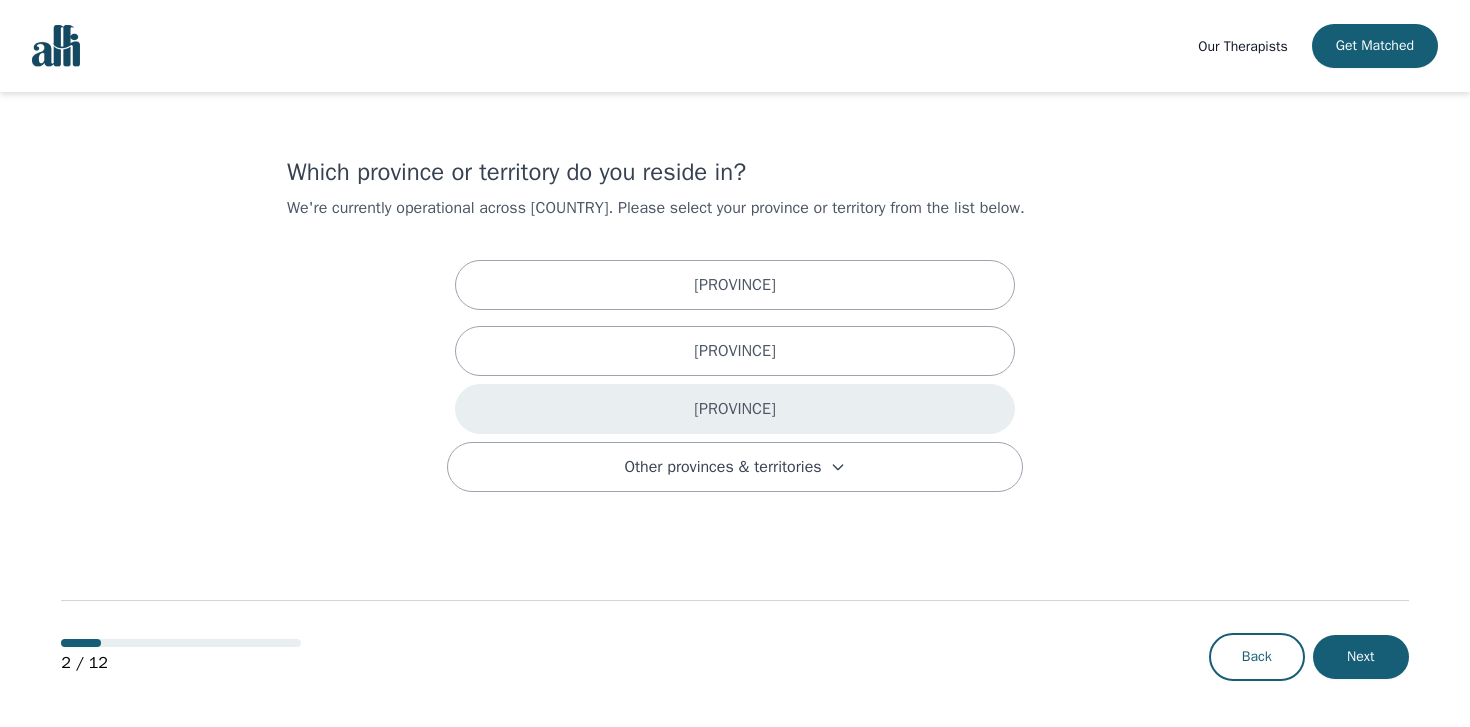 click on "[PROVINCE]" at bounding box center (735, 409) 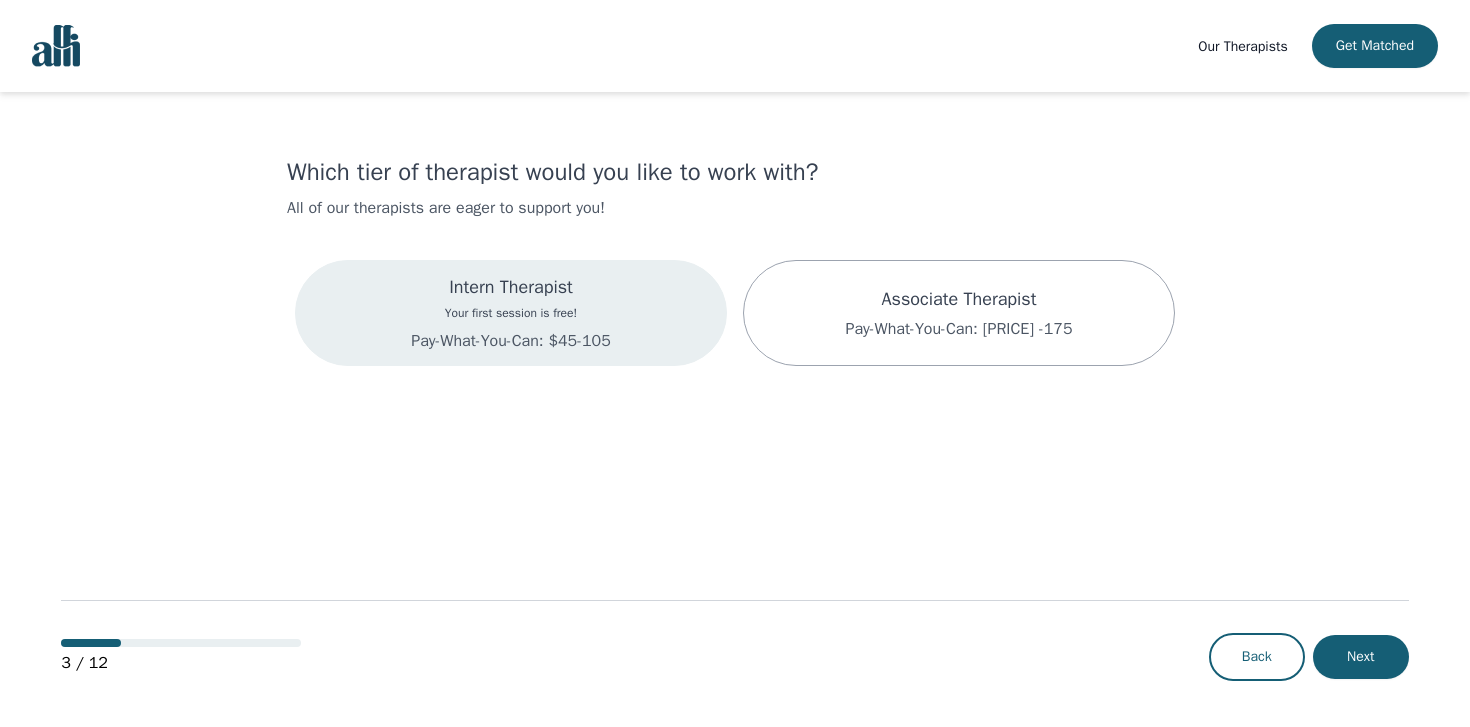 click on "Intern Therapist Your first session is free! Pay-What-You-Can: [PRICE]-[PRICE]" at bounding box center (511, 313) 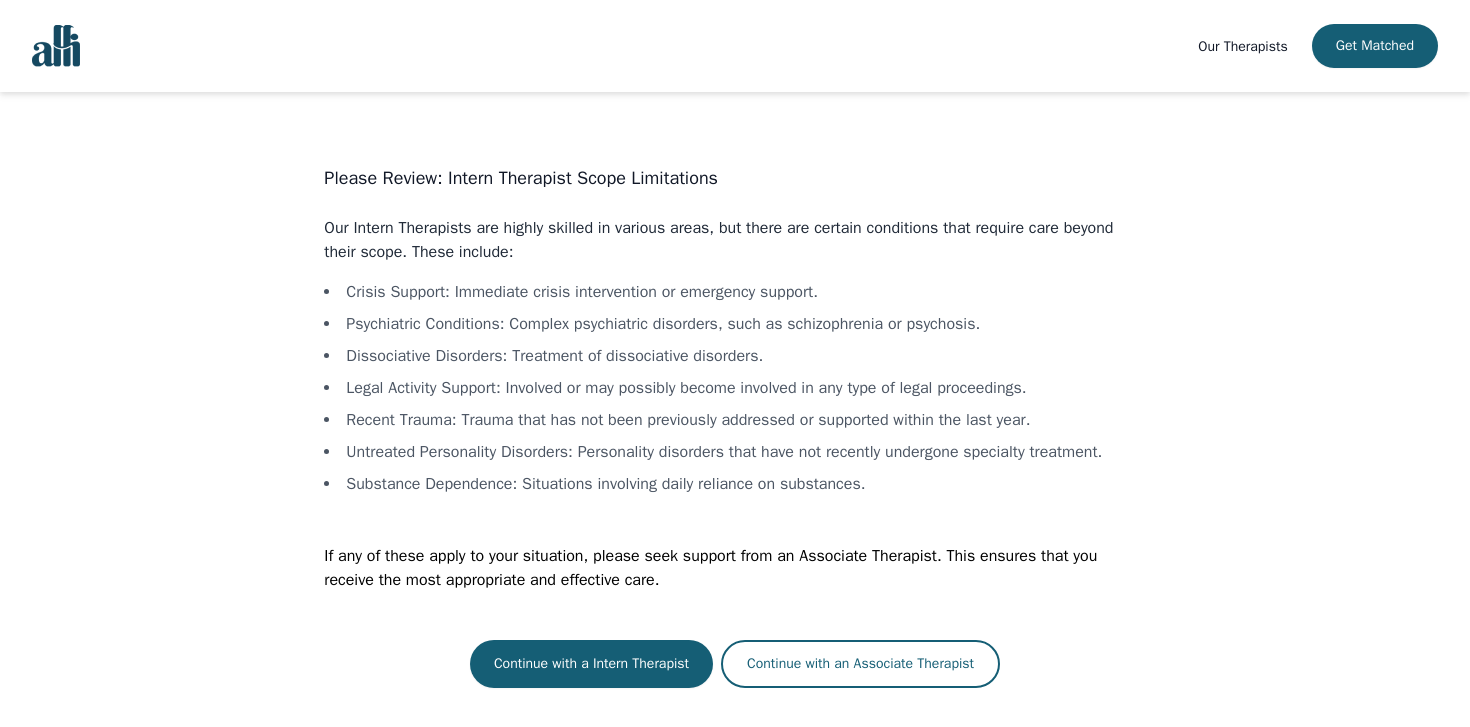 scroll, scrollTop: 2, scrollLeft: 0, axis: vertical 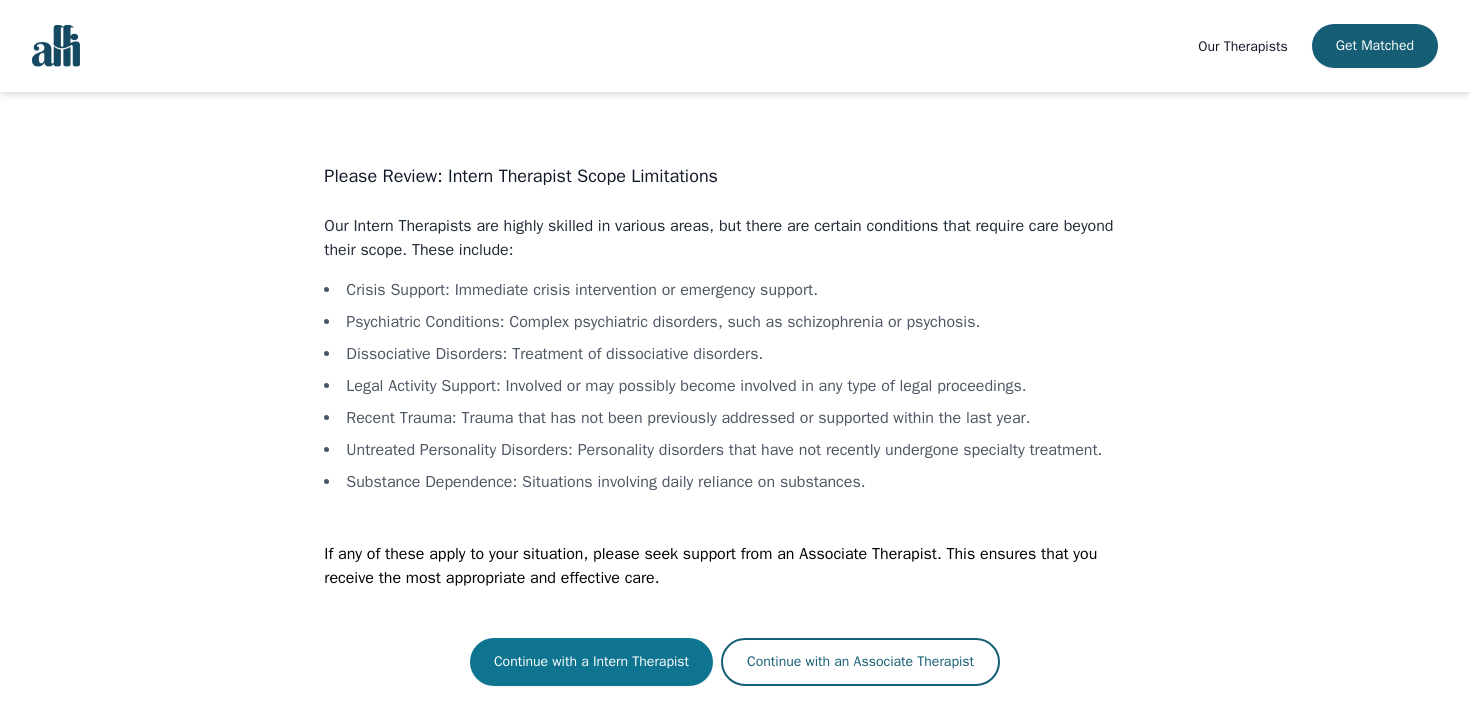 click on "Continue with a Intern Therapist" at bounding box center (591, 662) 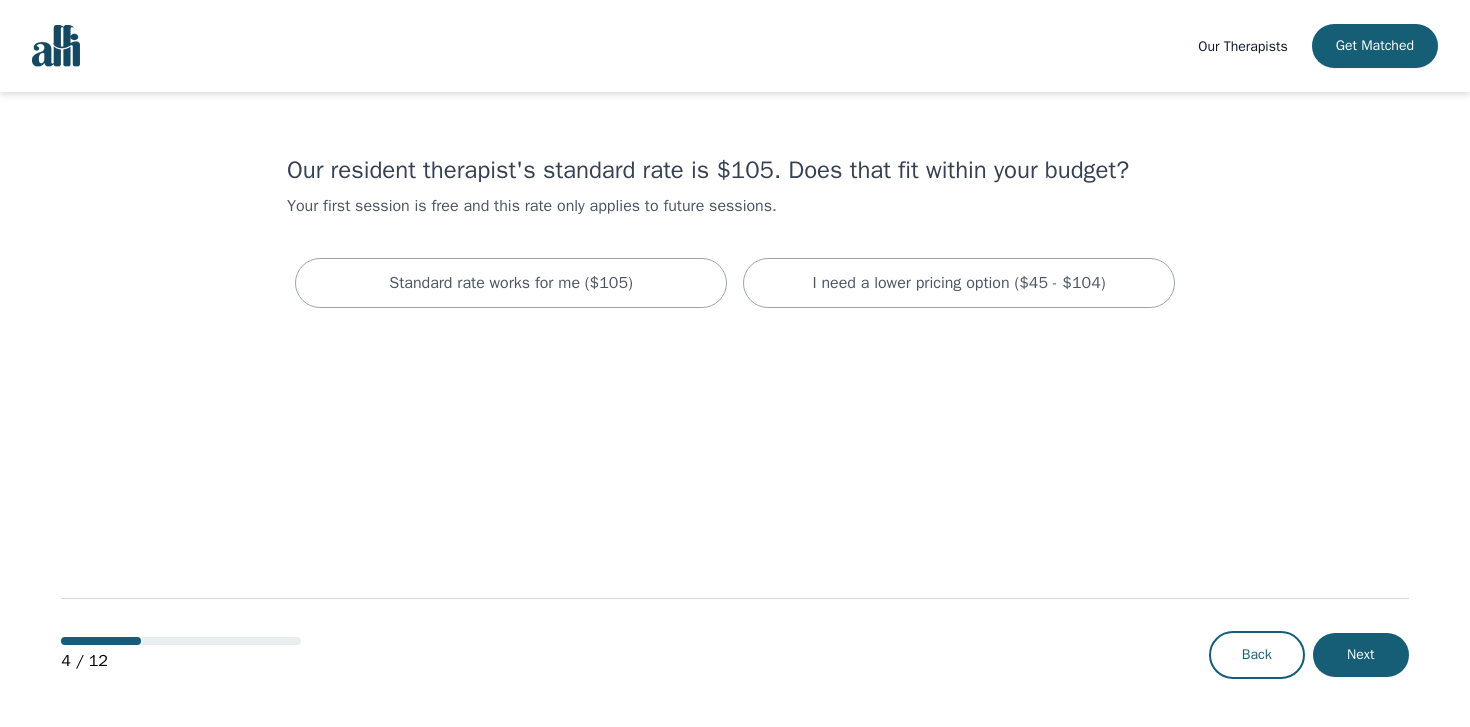 scroll, scrollTop: 0, scrollLeft: 0, axis: both 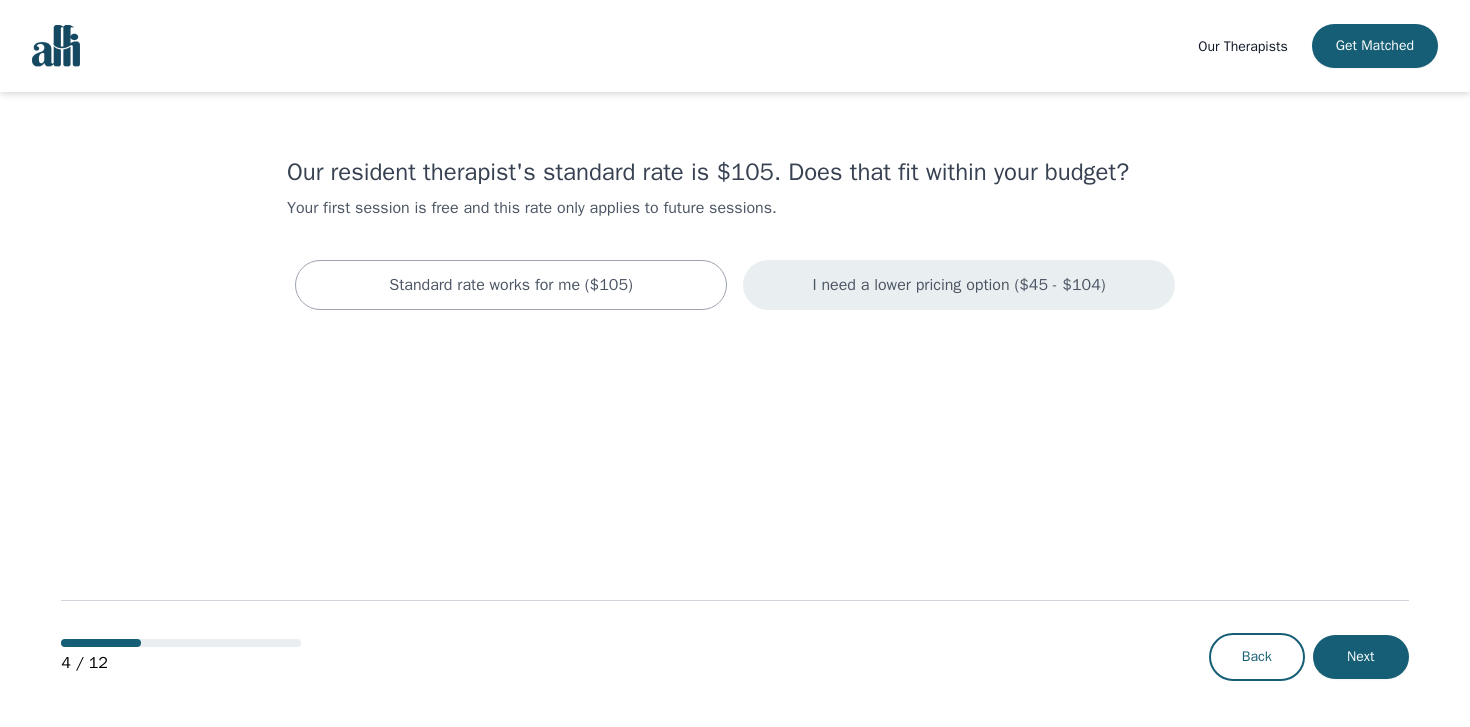 click on "I need a lower pricing option ($45 - $104)" at bounding box center [959, 285] 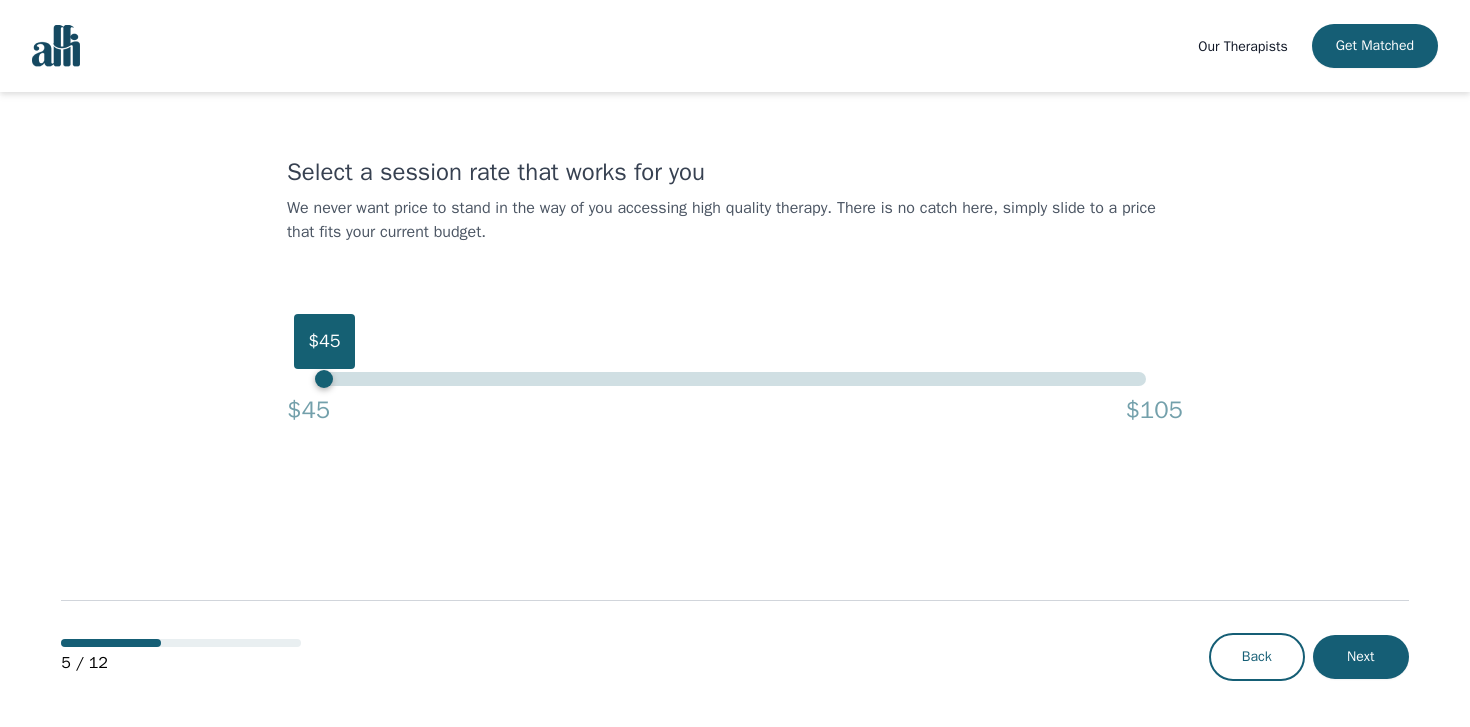 drag, startPoint x: 1148, startPoint y: 382, endPoint x: 210, endPoint y: 437, distance: 939.6111 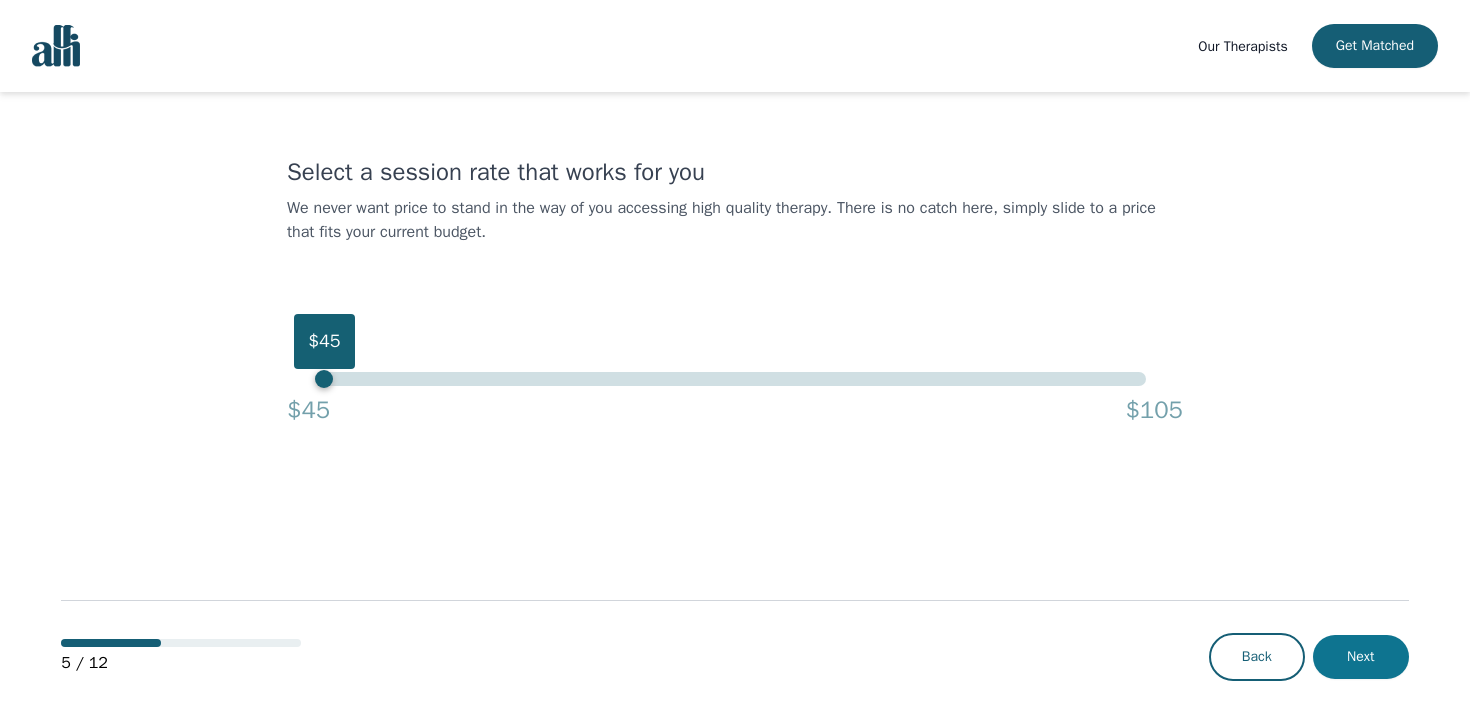 click on "Next" at bounding box center [1361, 657] 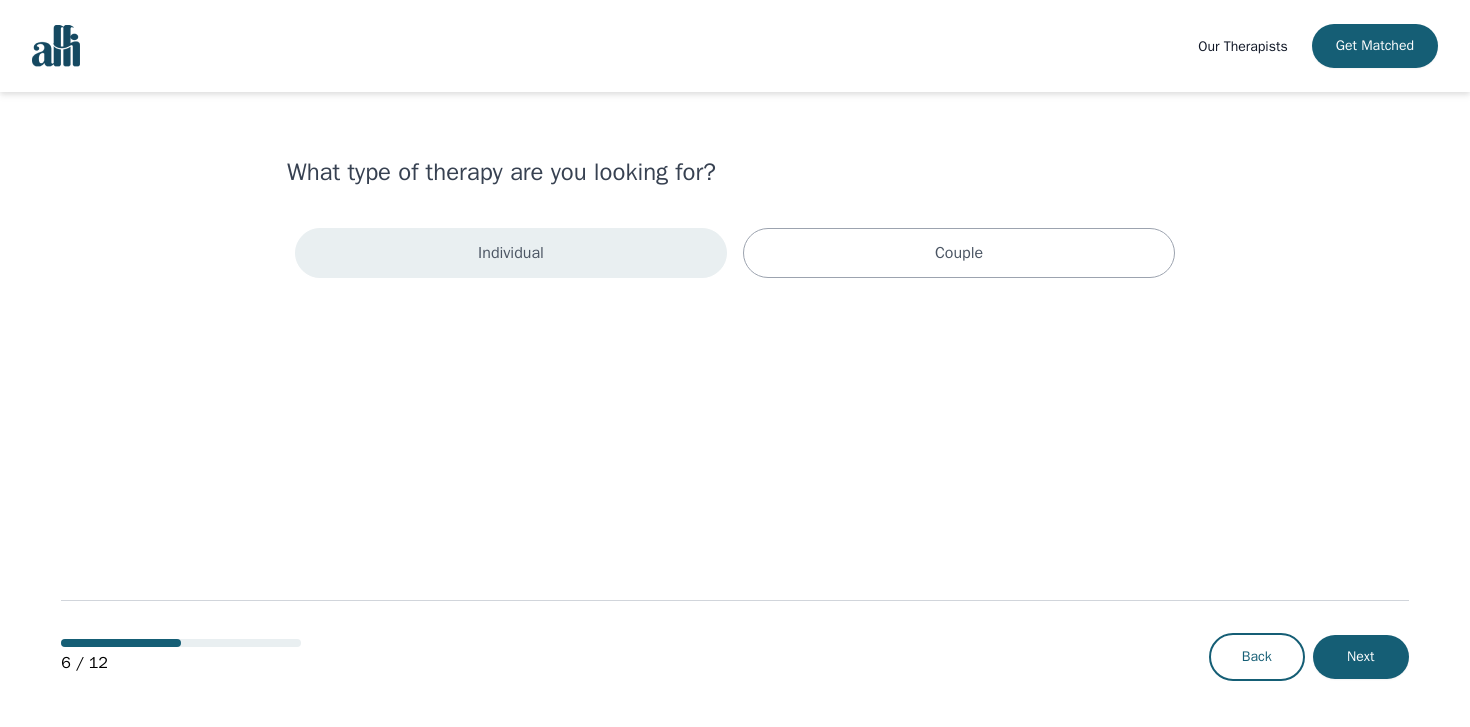 click on "Individual" at bounding box center (511, 253) 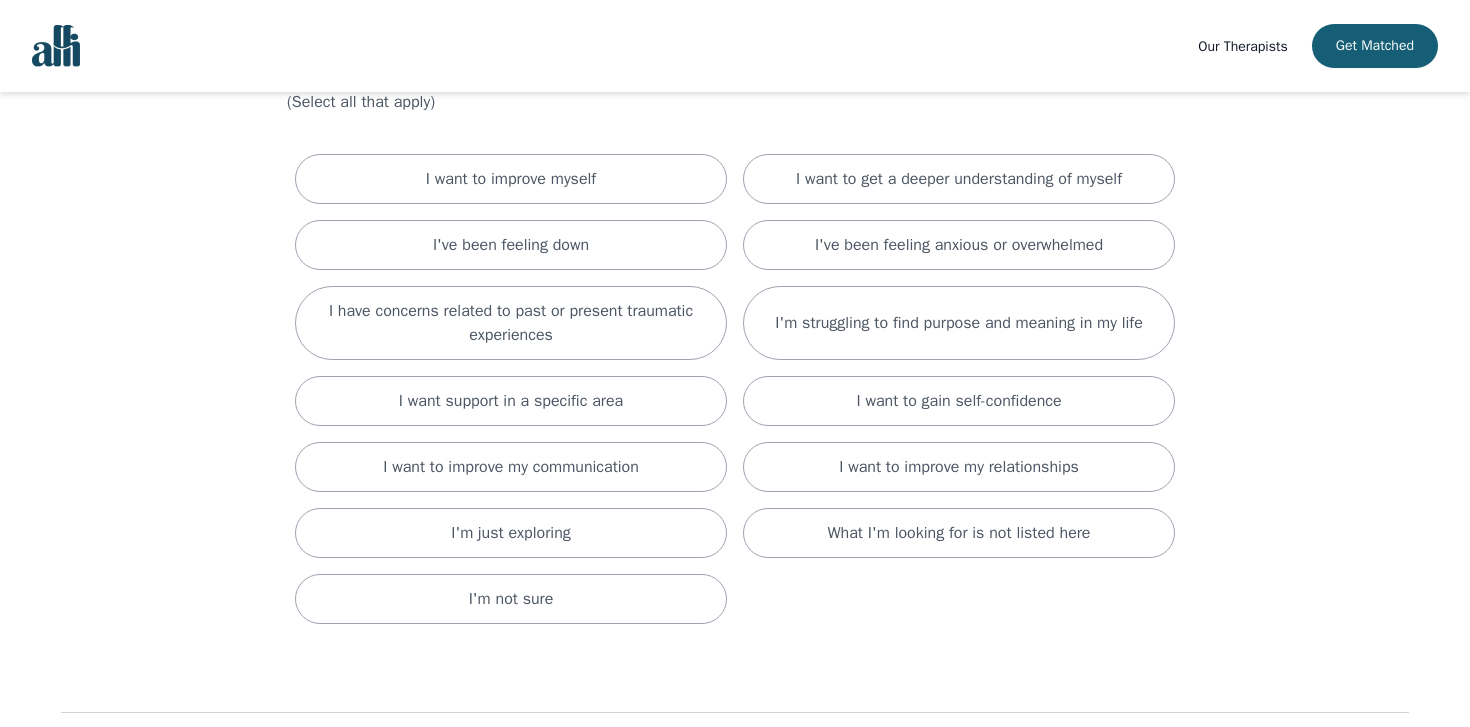 scroll, scrollTop: 104, scrollLeft: 0, axis: vertical 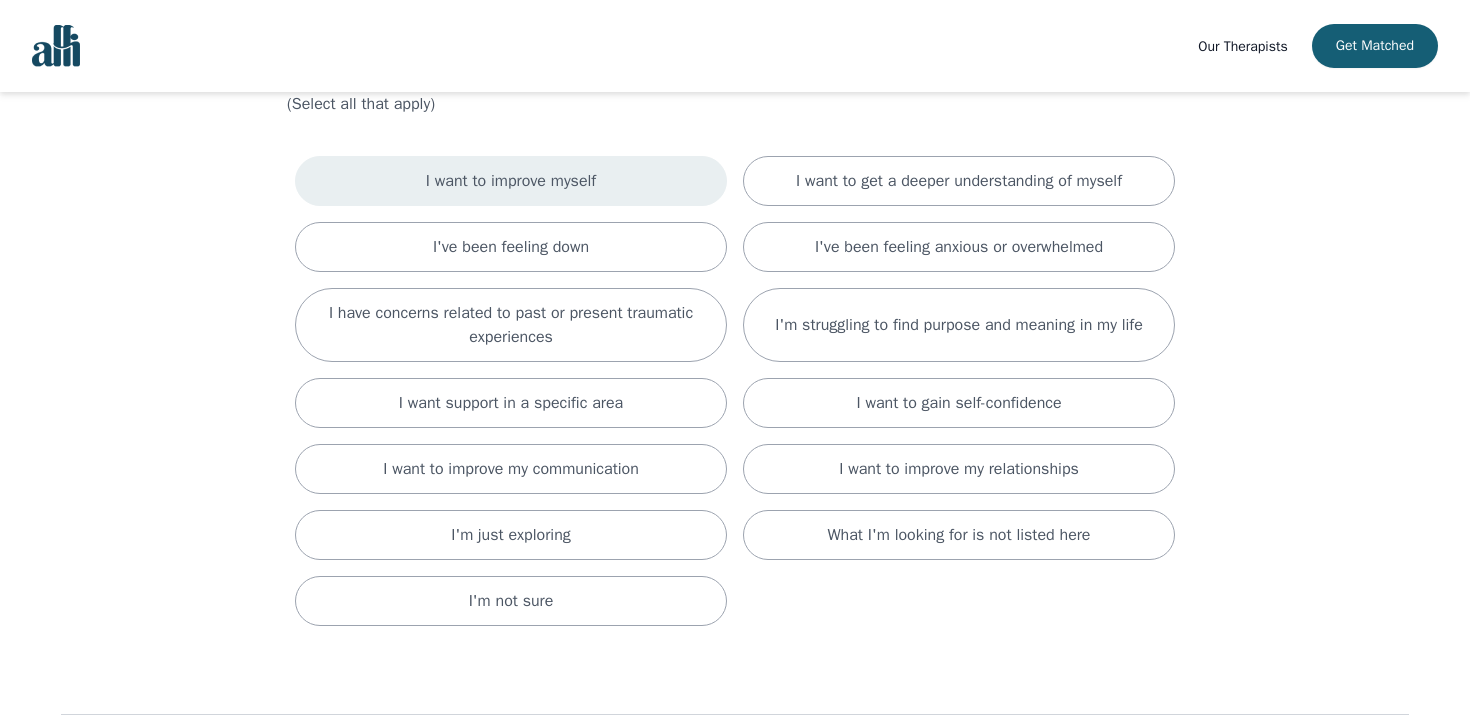 click on "I want to improve myself" at bounding box center [511, 181] 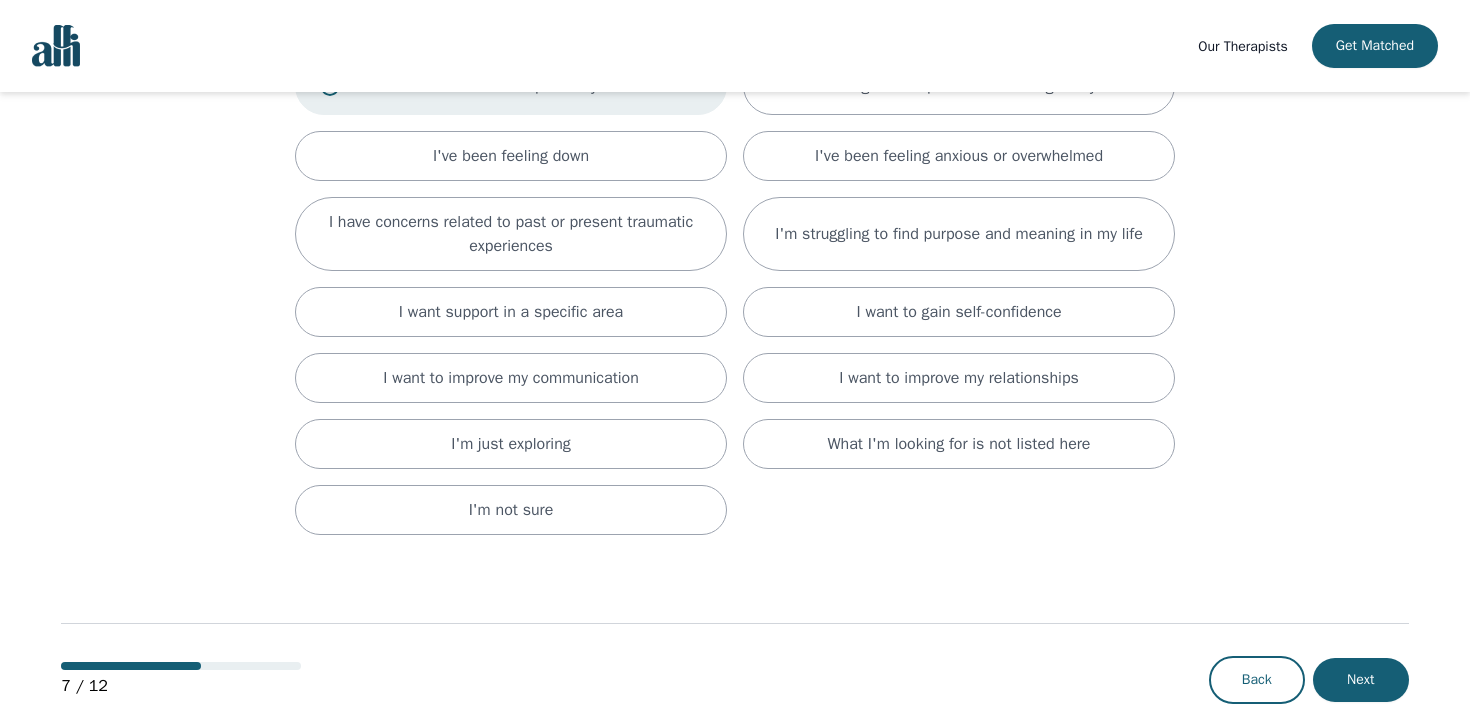 scroll, scrollTop: 228, scrollLeft: 0, axis: vertical 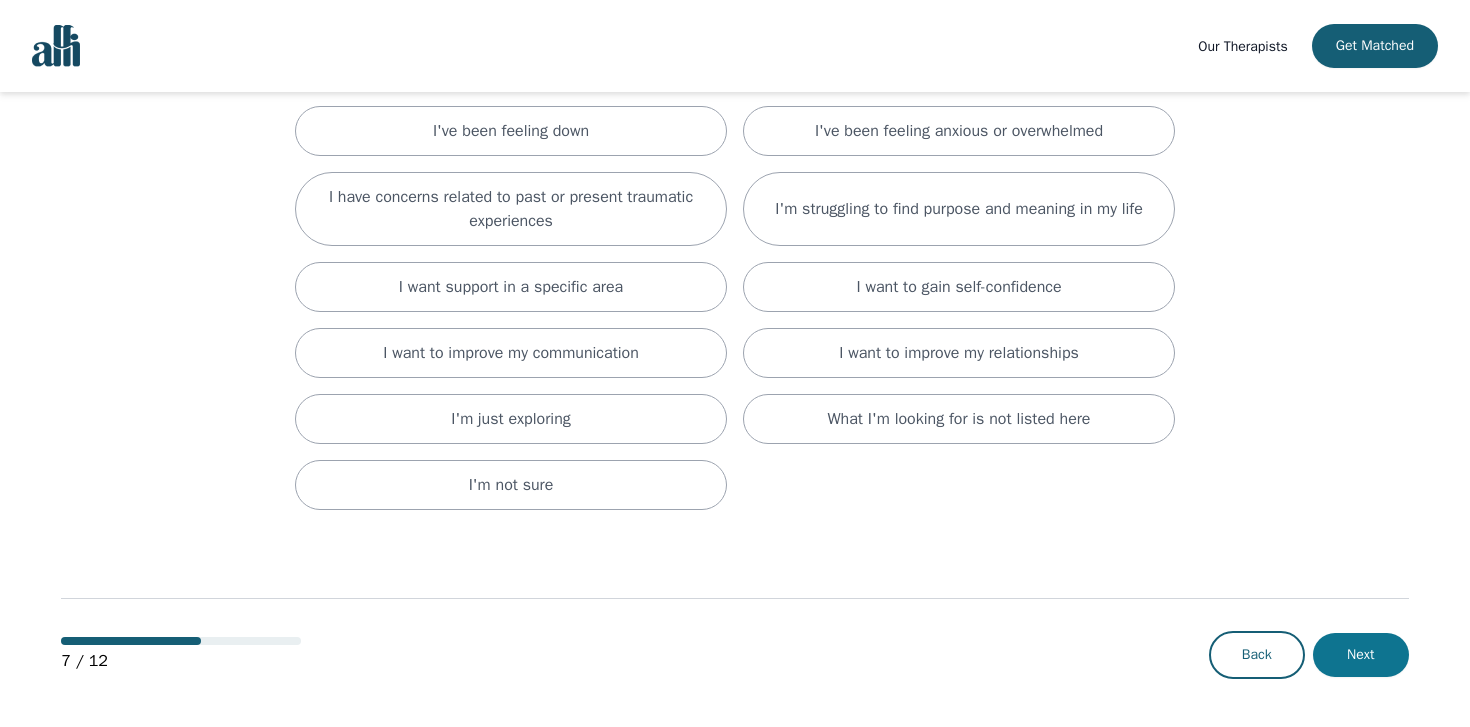 click on "Next" at bounding box center [1361, 655] 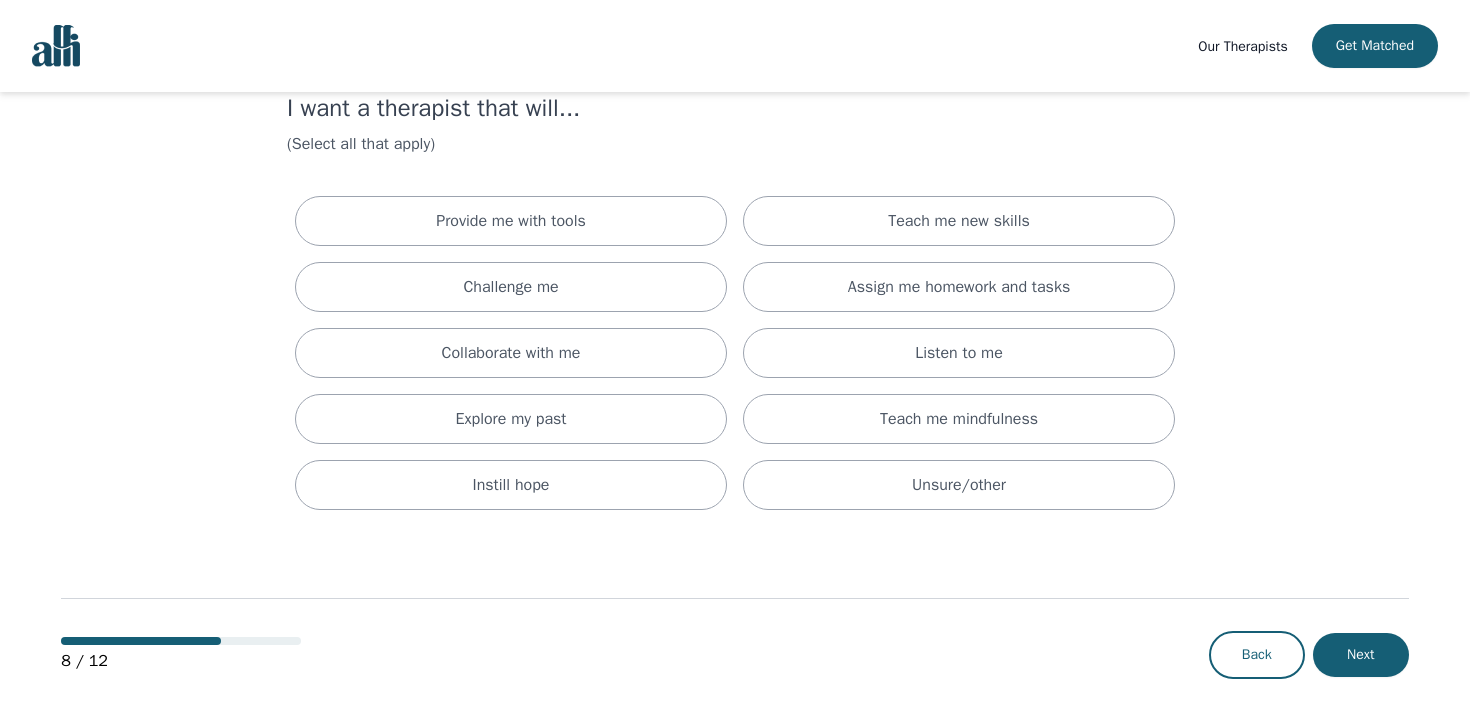 scroll, scrollTop: 0, scrollLeft: 0, axis: both 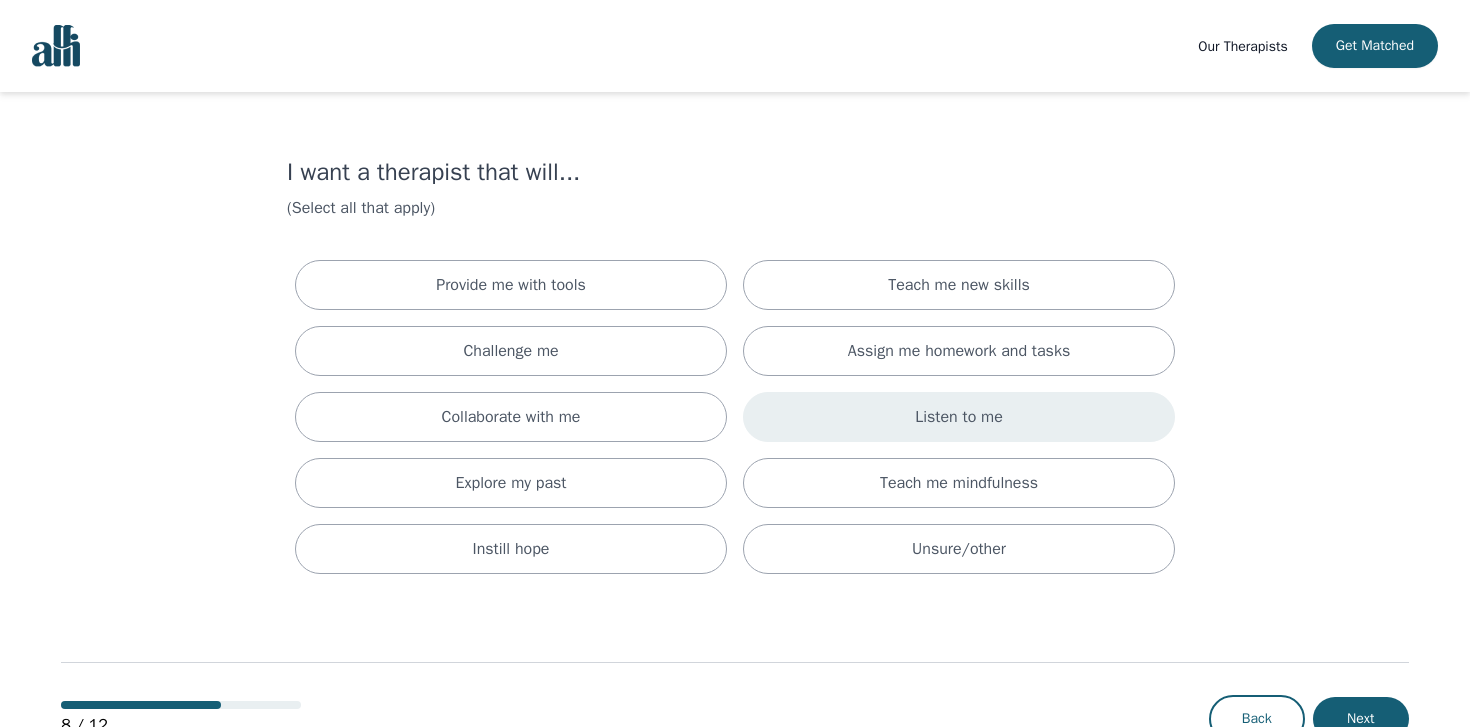 click on "Listen to me" at bounding box center (959, 417) 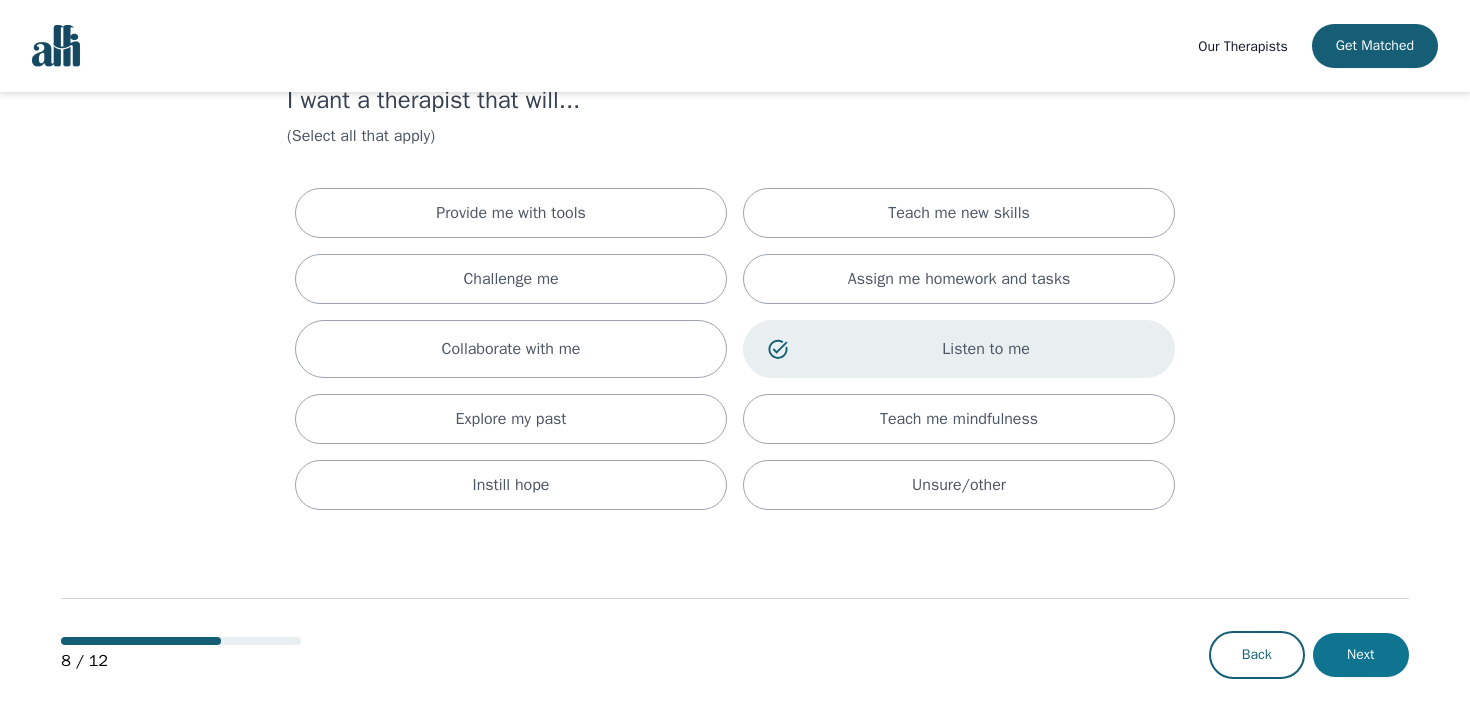 click on "Next" at bounding box center (1361, 655) 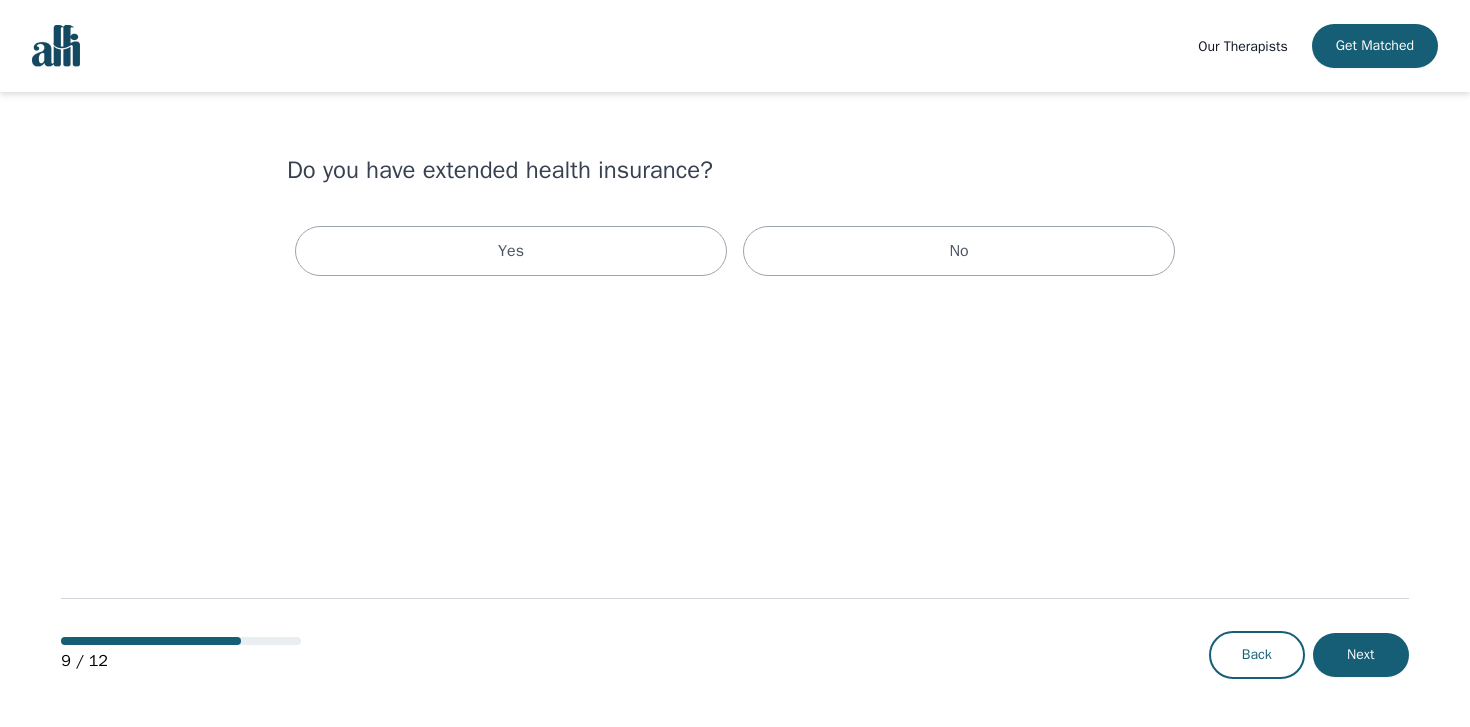 scroll, scrollTop: 0, scrollLeft: 0, axis: both 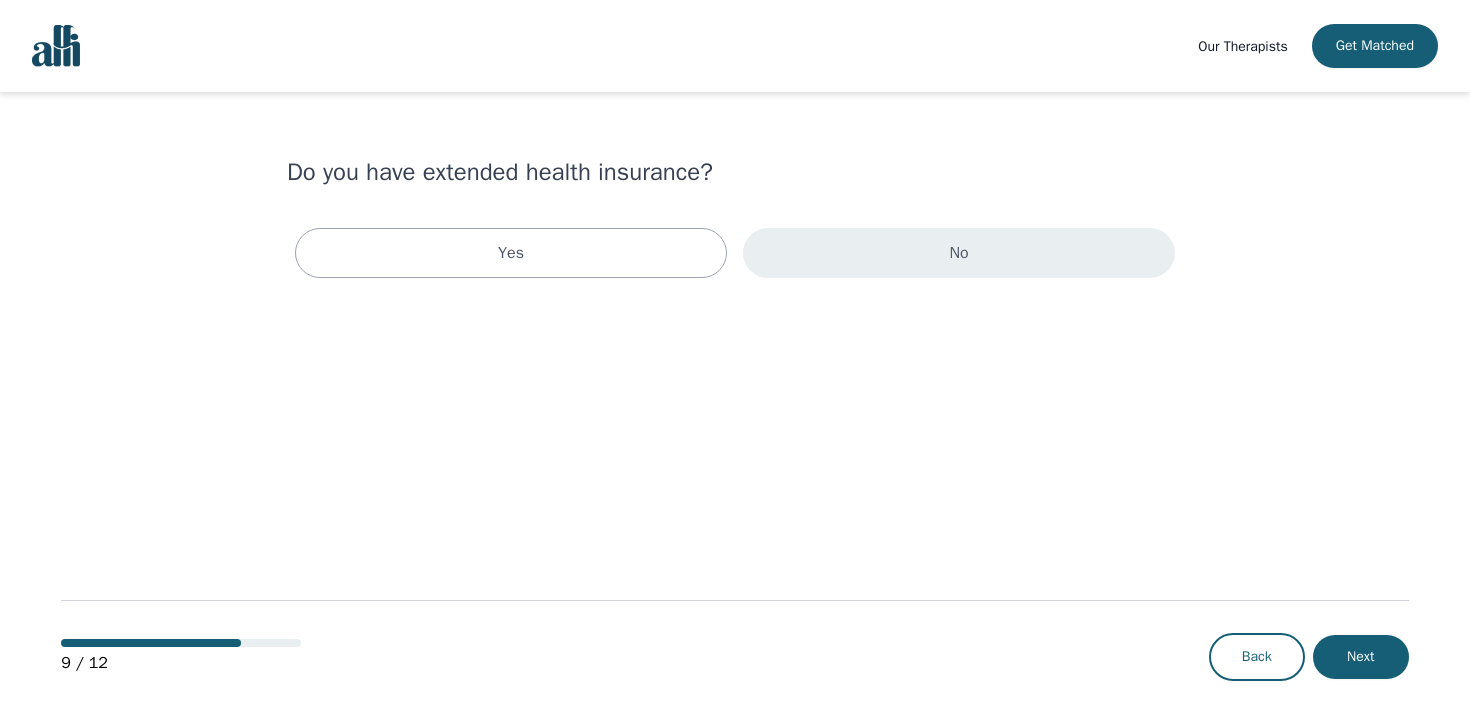 click on "No" at bounding box center (959, 253) 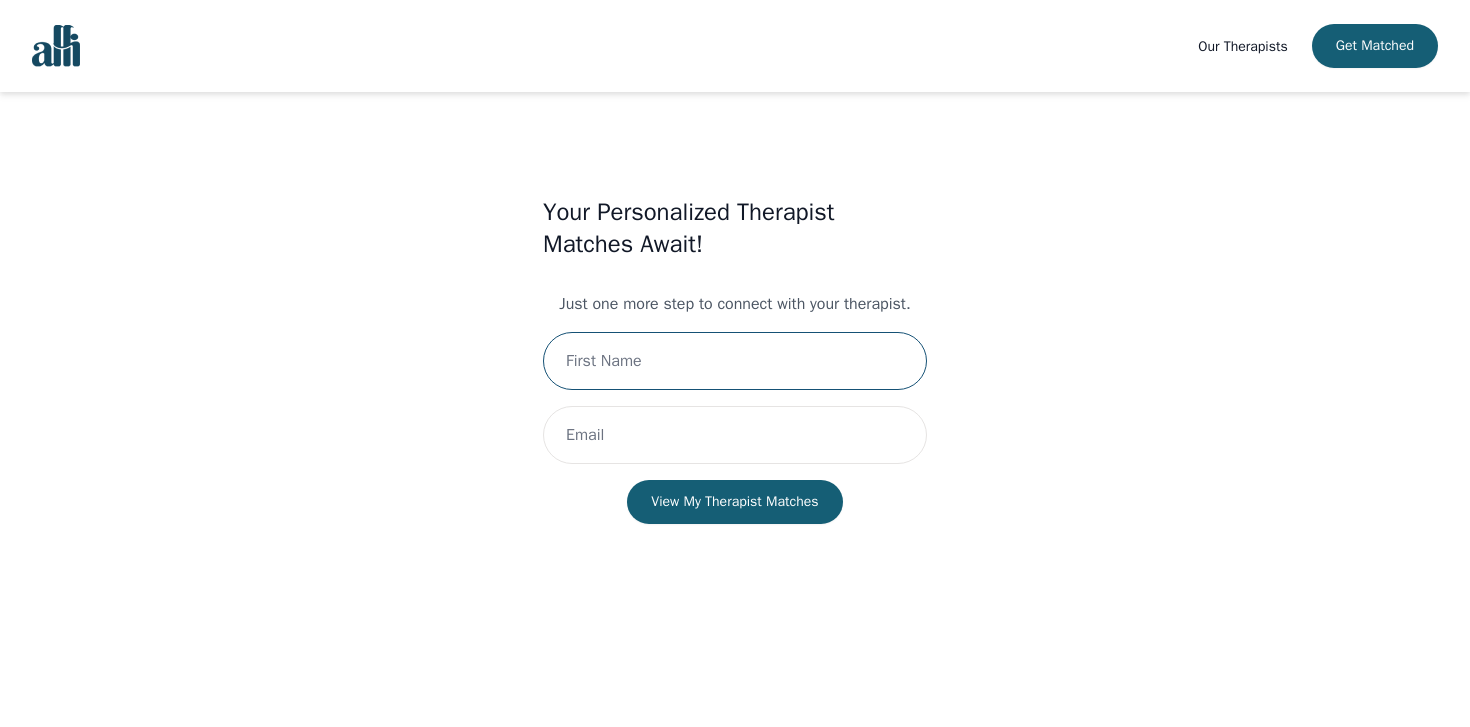click at bounding box center (735, 361) 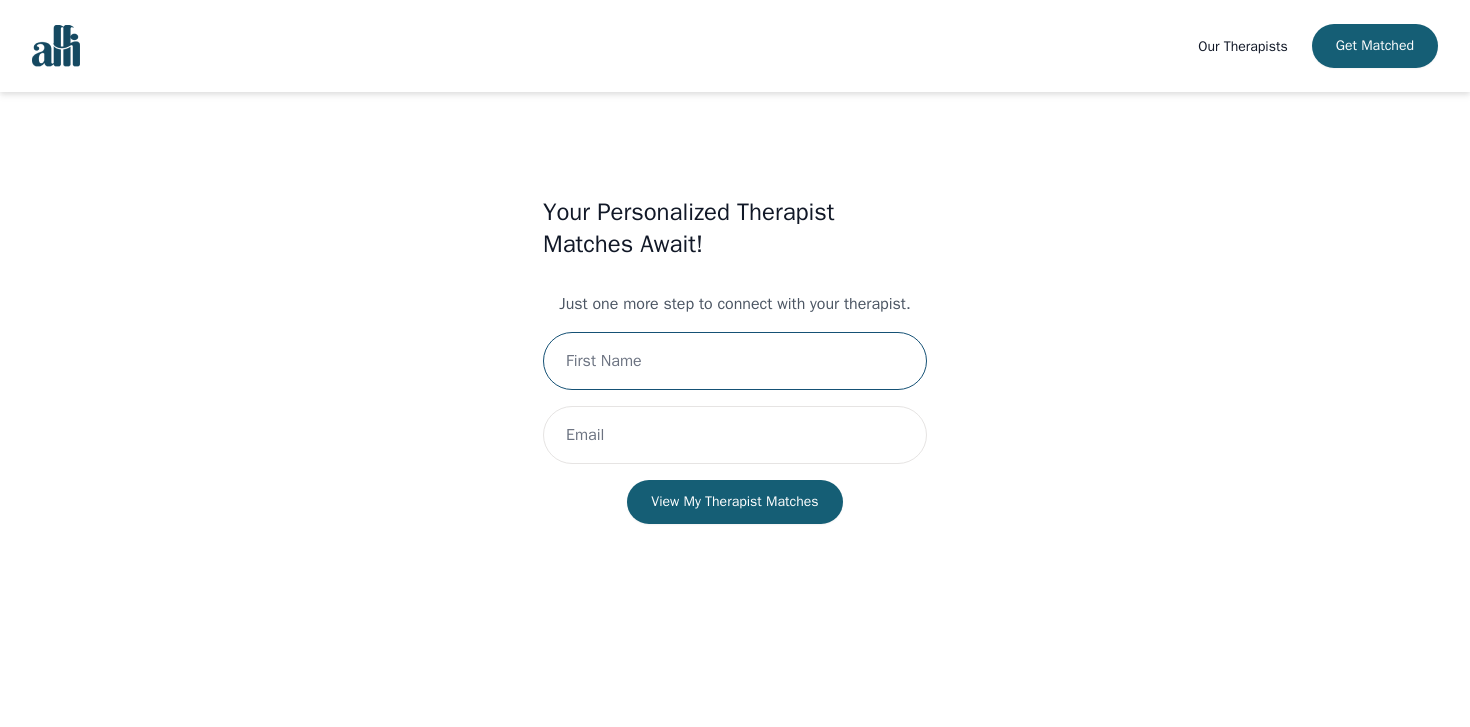 type on "[FIRST]" 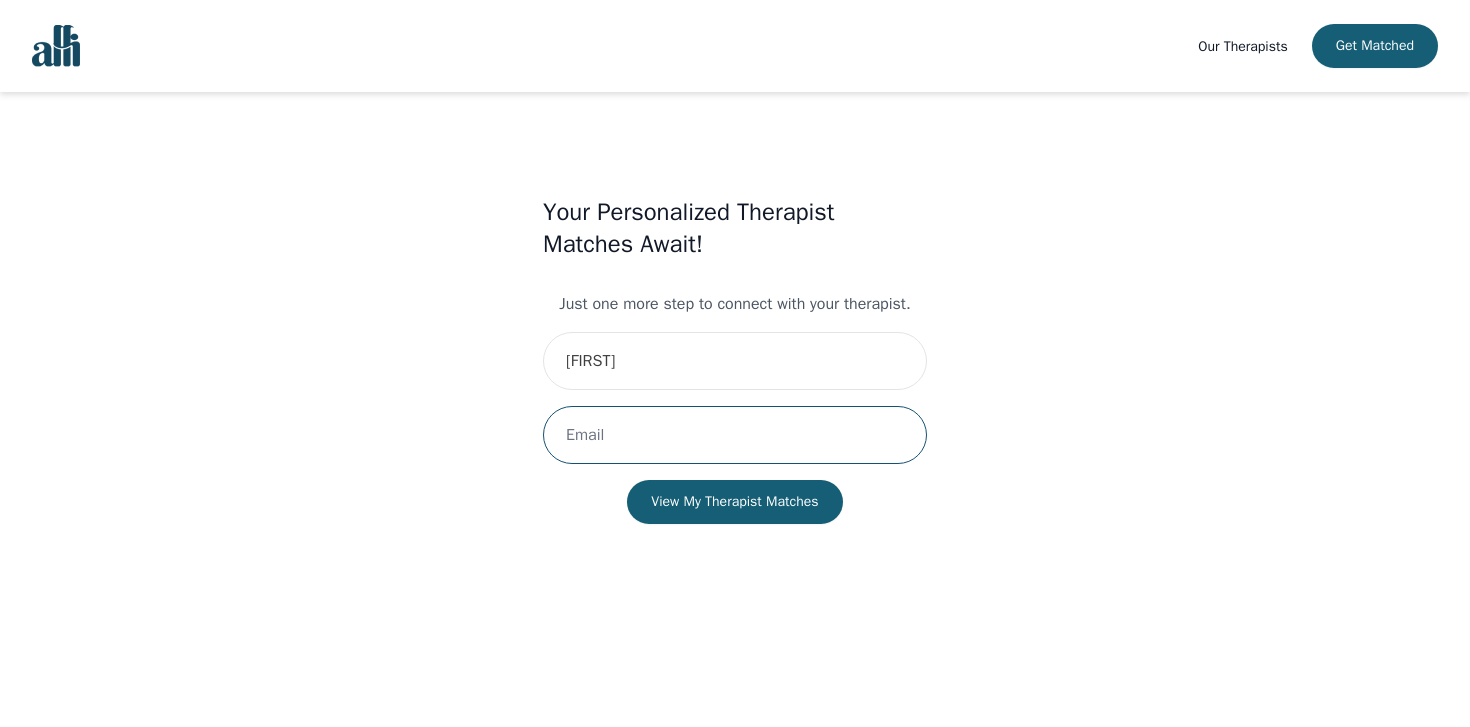 click at bounding box center [735, 435] 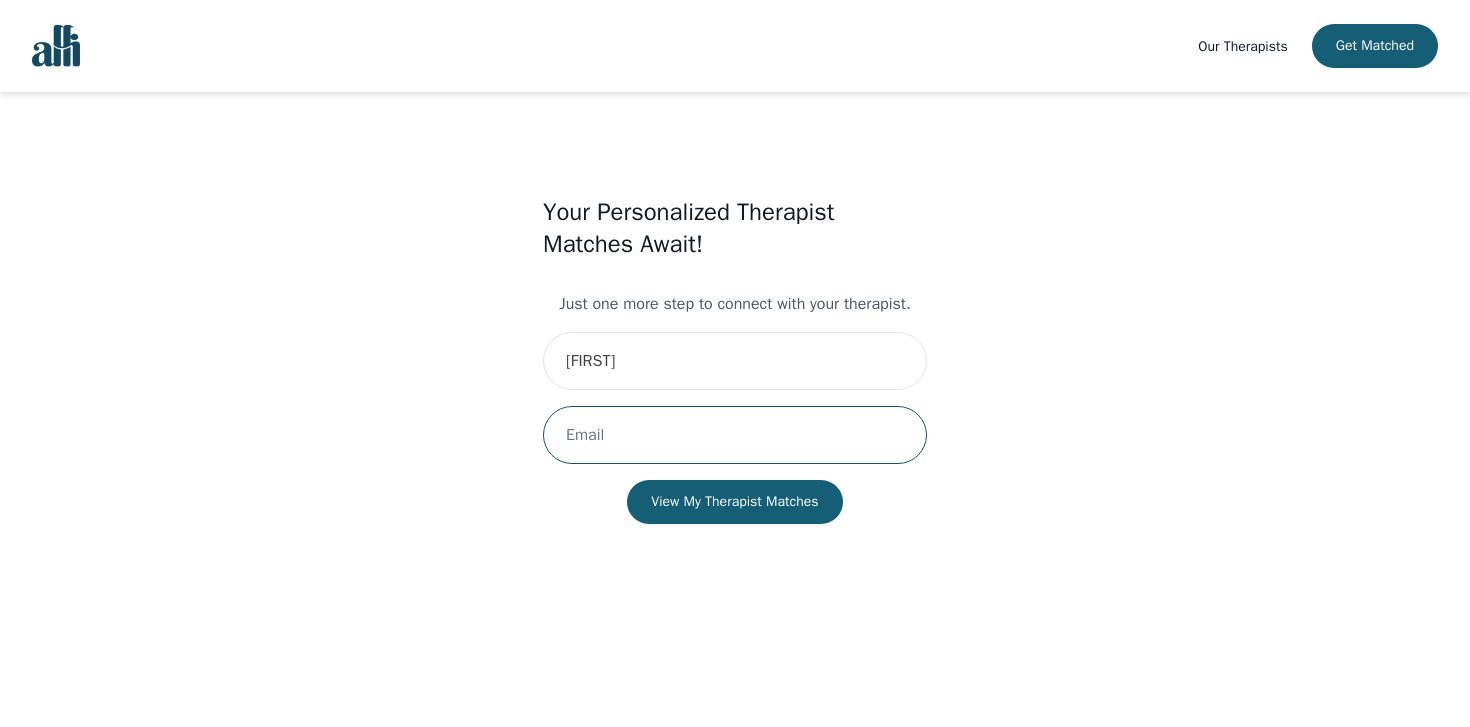 type on "[EMAIL]" 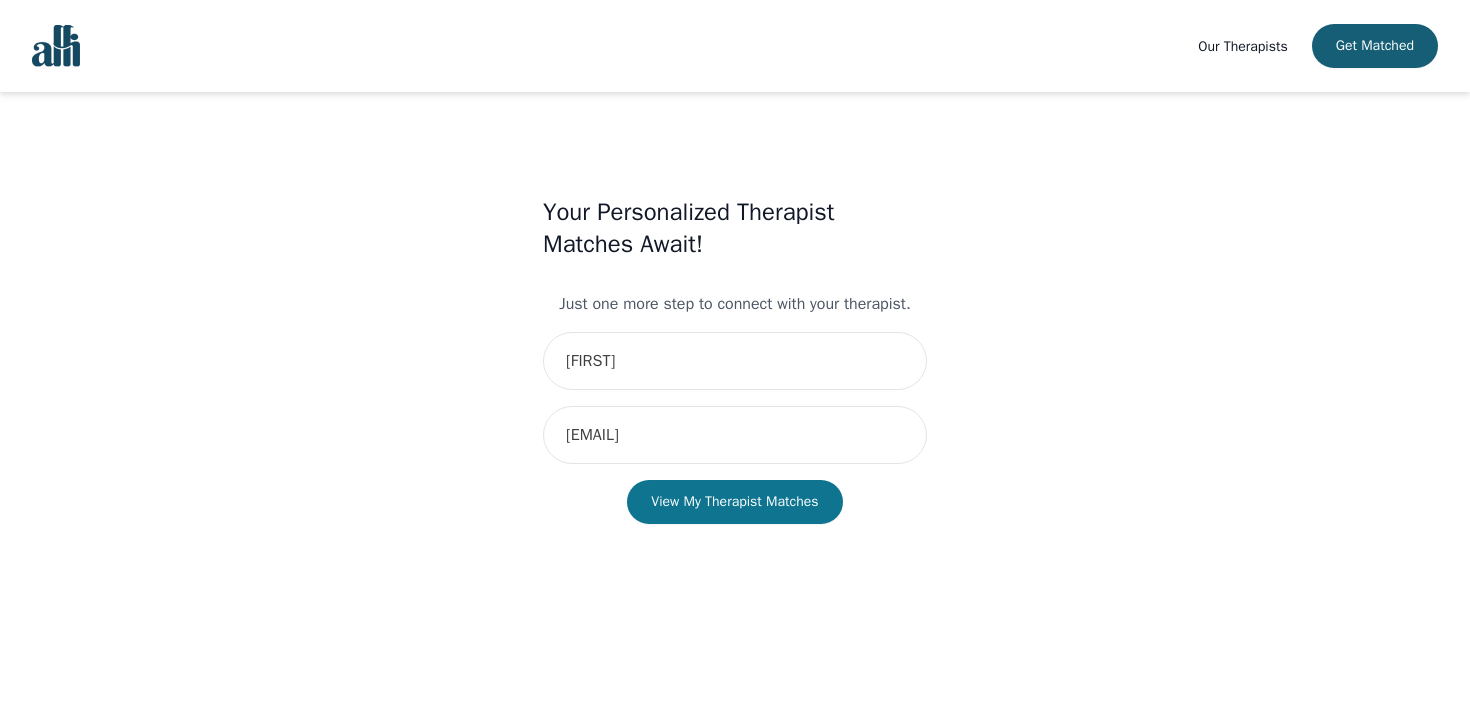 click on "View My Therapist Matches" at bounding box center (734, 502) 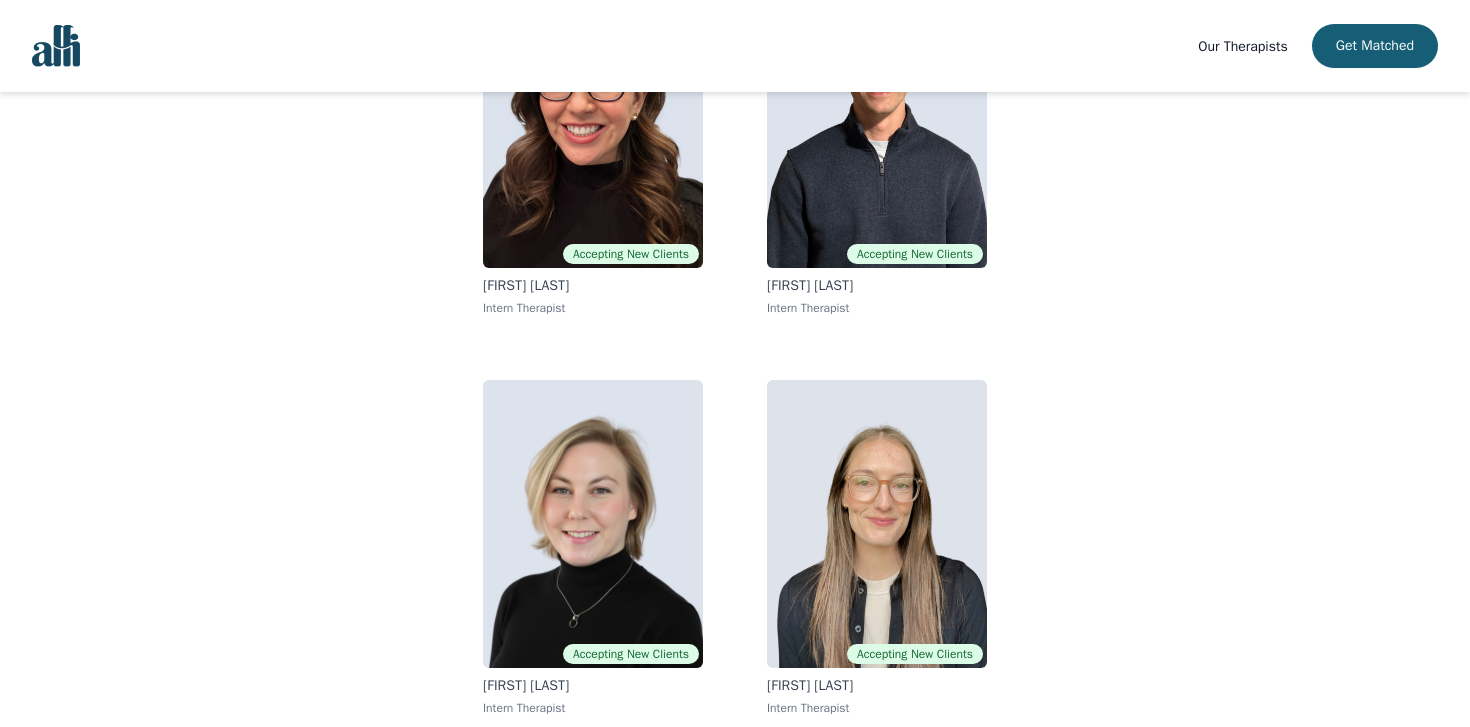 scroll, scrollTop: 317, scrollLeft: 0, axis: vertical 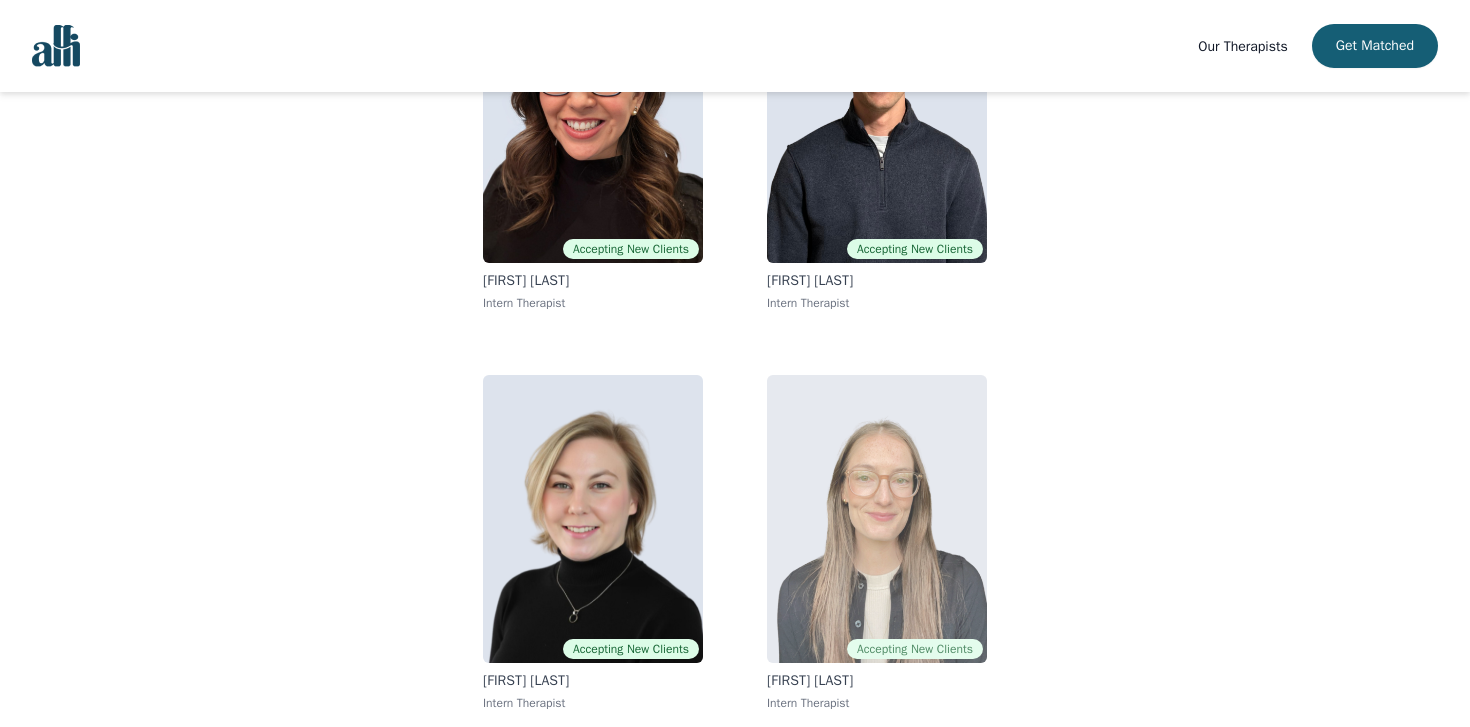 click at bounding box center (877, 519) 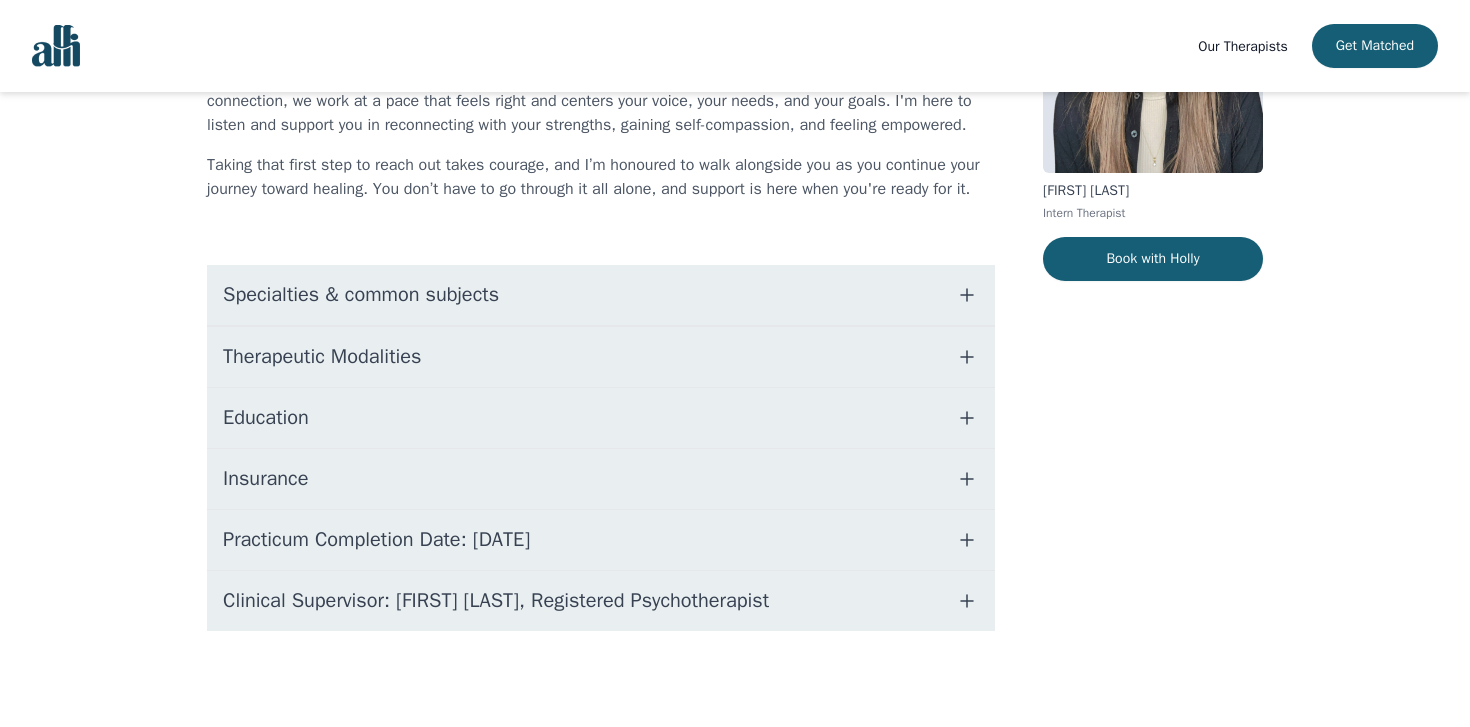 scroll, scrollTop: 298, scrollLeft: 0, axis: vertical 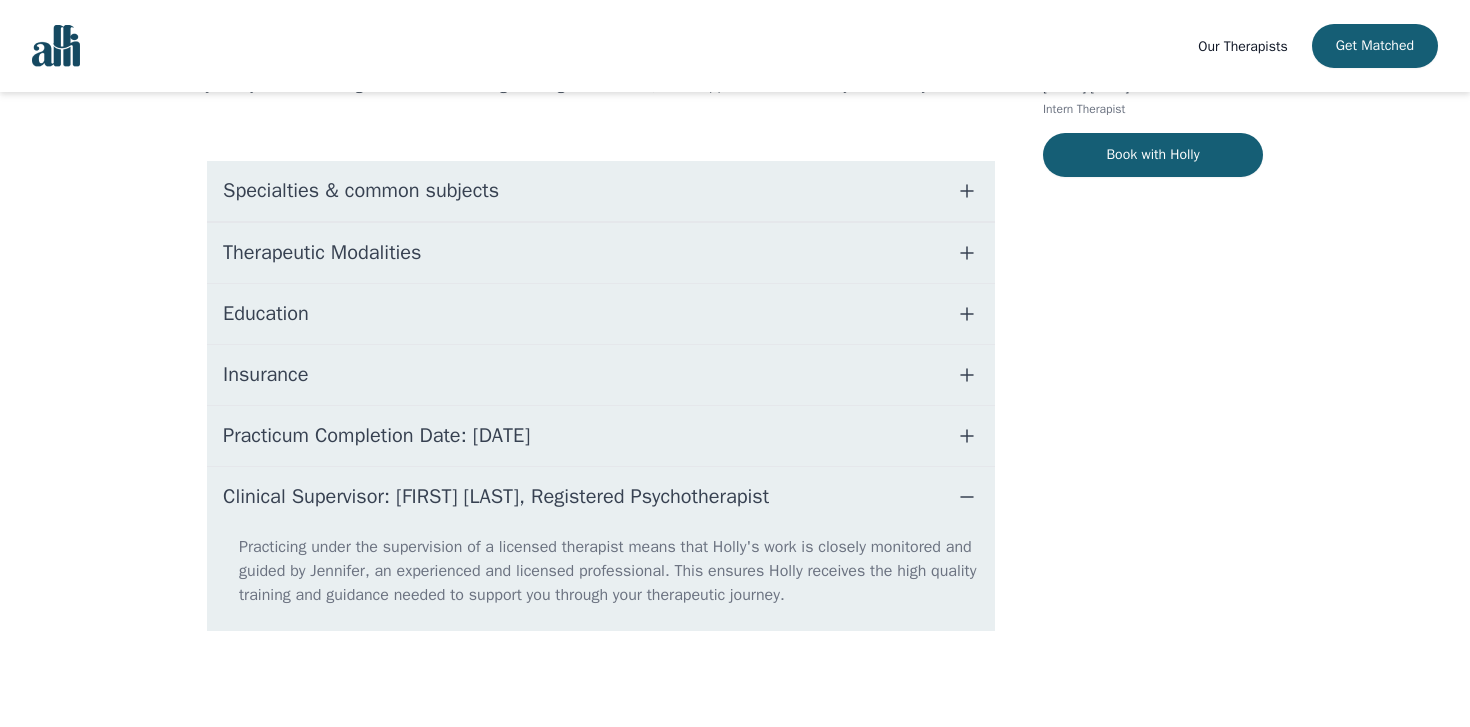 click on "Practicum Completion Date: [DATE]" at bounding box center (601, 436) 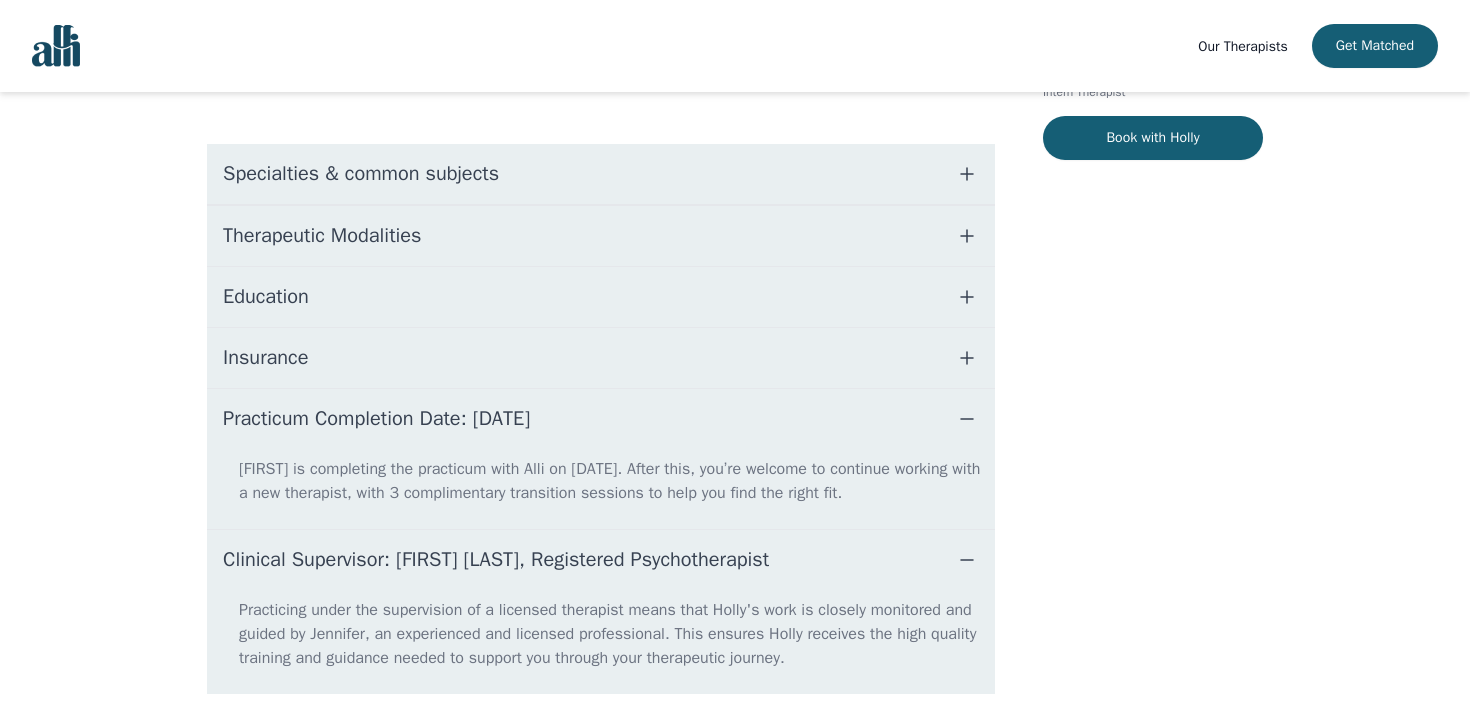 scroll, scrollTop: 374, scrollLeft: 0, axis: vertical 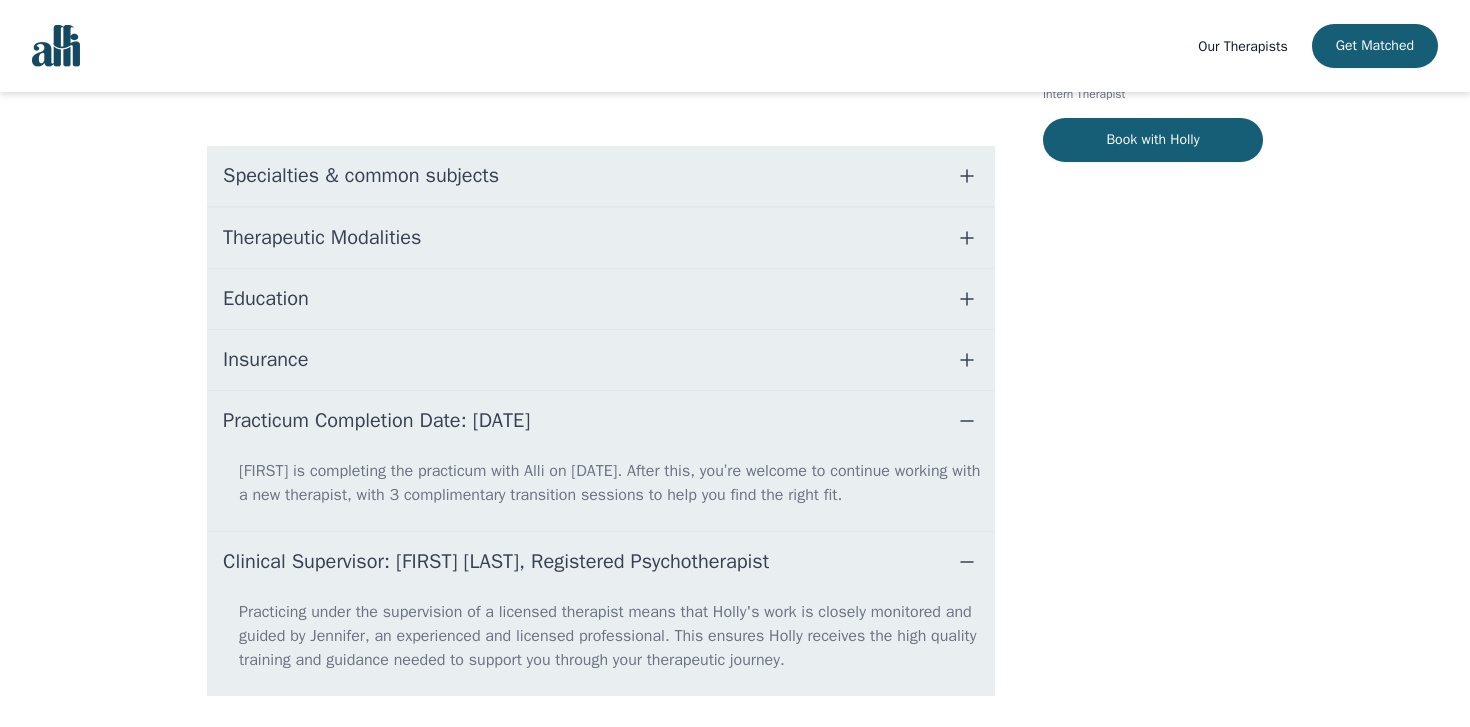 click on "Insurance" at bounding box center (601, 360) 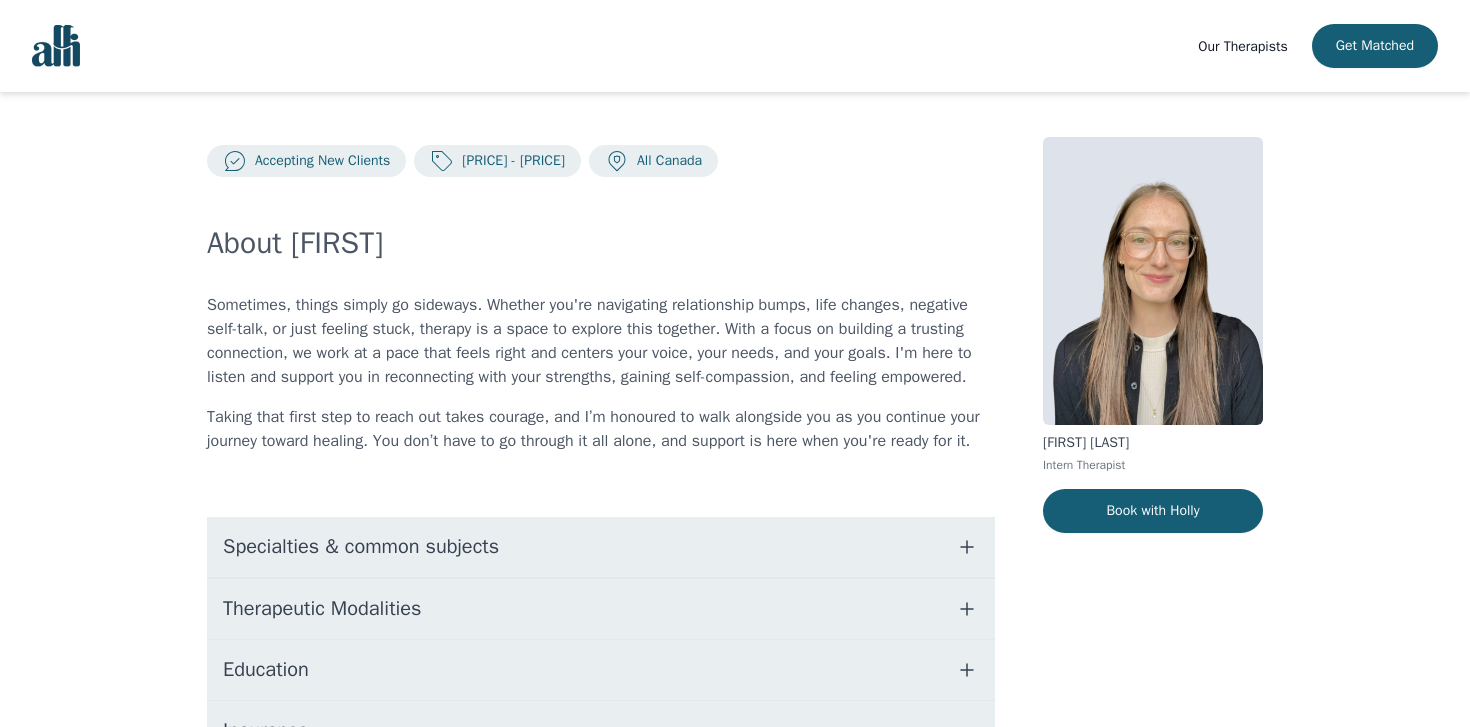 scroll, scrollTop: 0, scrollLeft: 0, axis: both 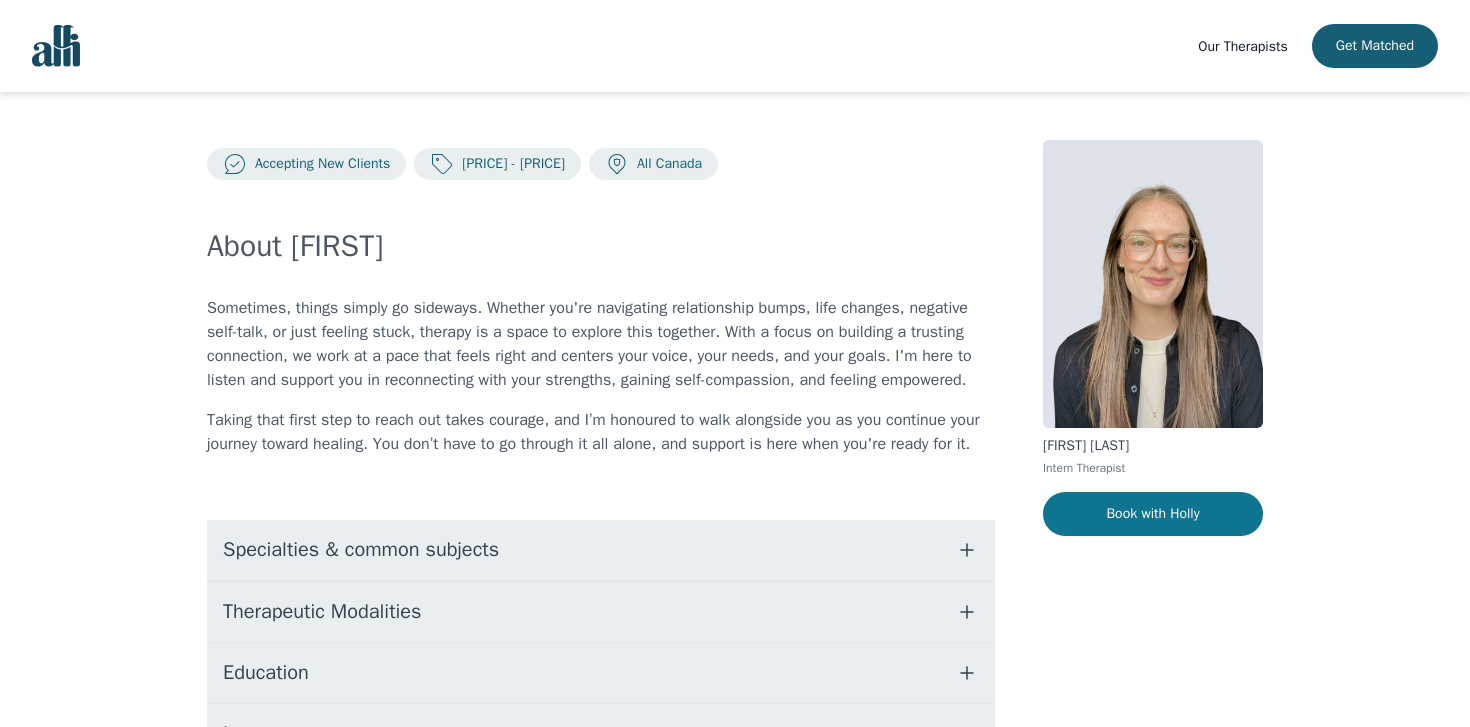 click on "Book with Holly" at bounding box center (1153, 514) 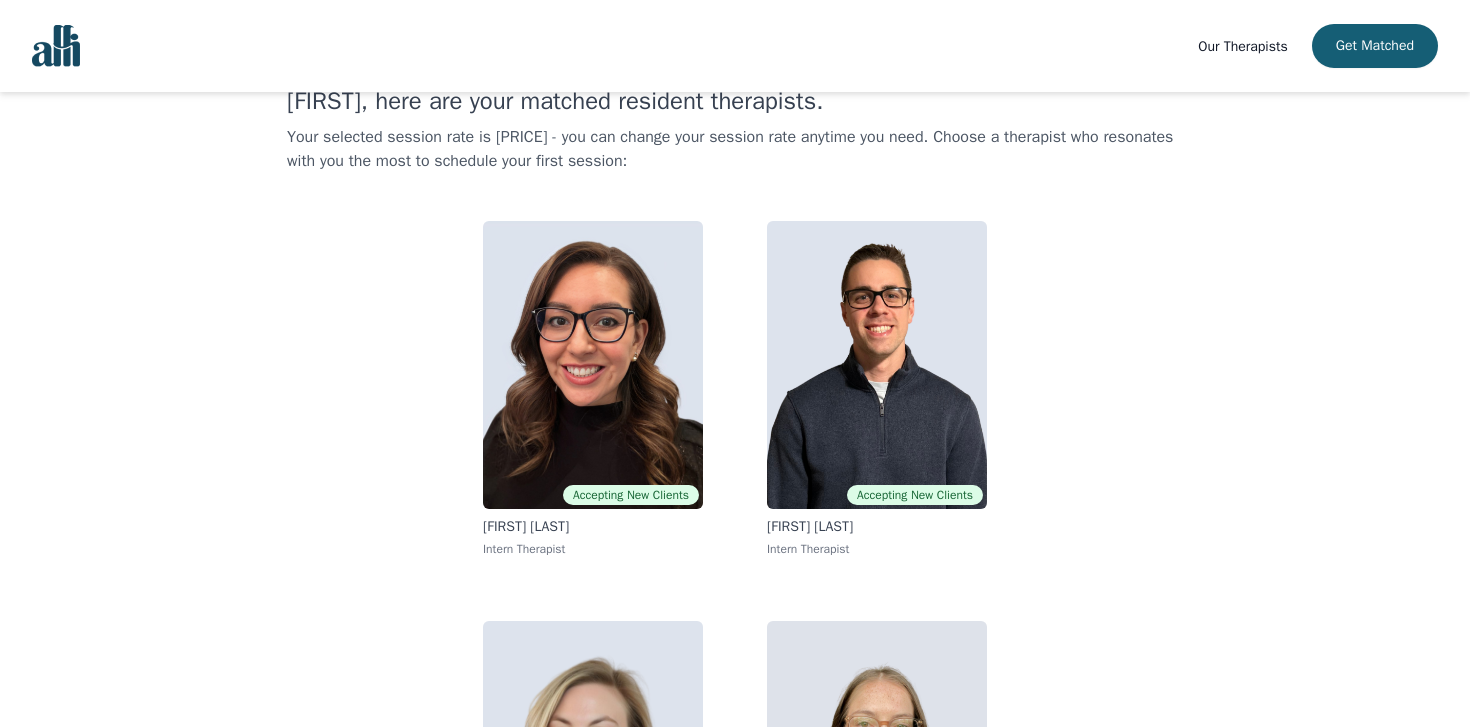 scroll, scrollTop: 54, scrollLeft: 0, axis: vertical 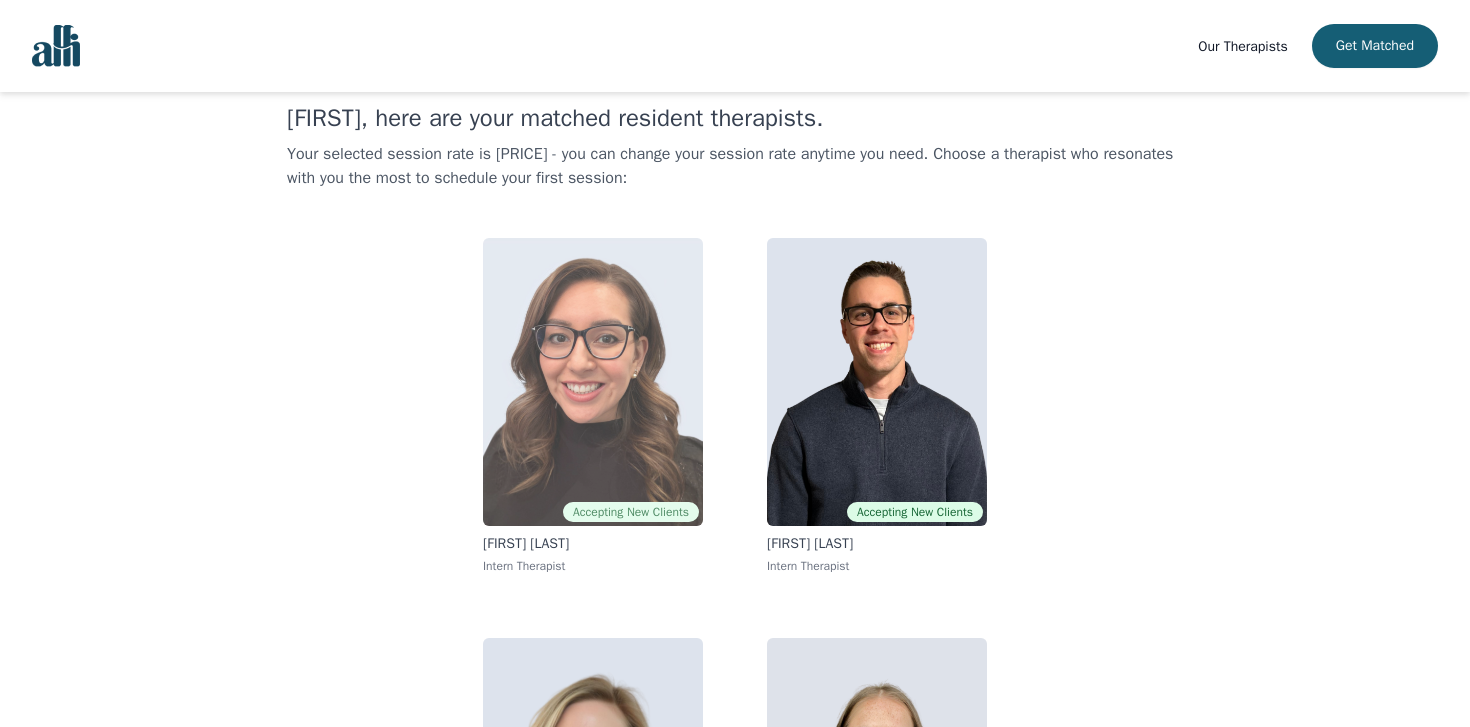 click at bounding box center [593, 382] 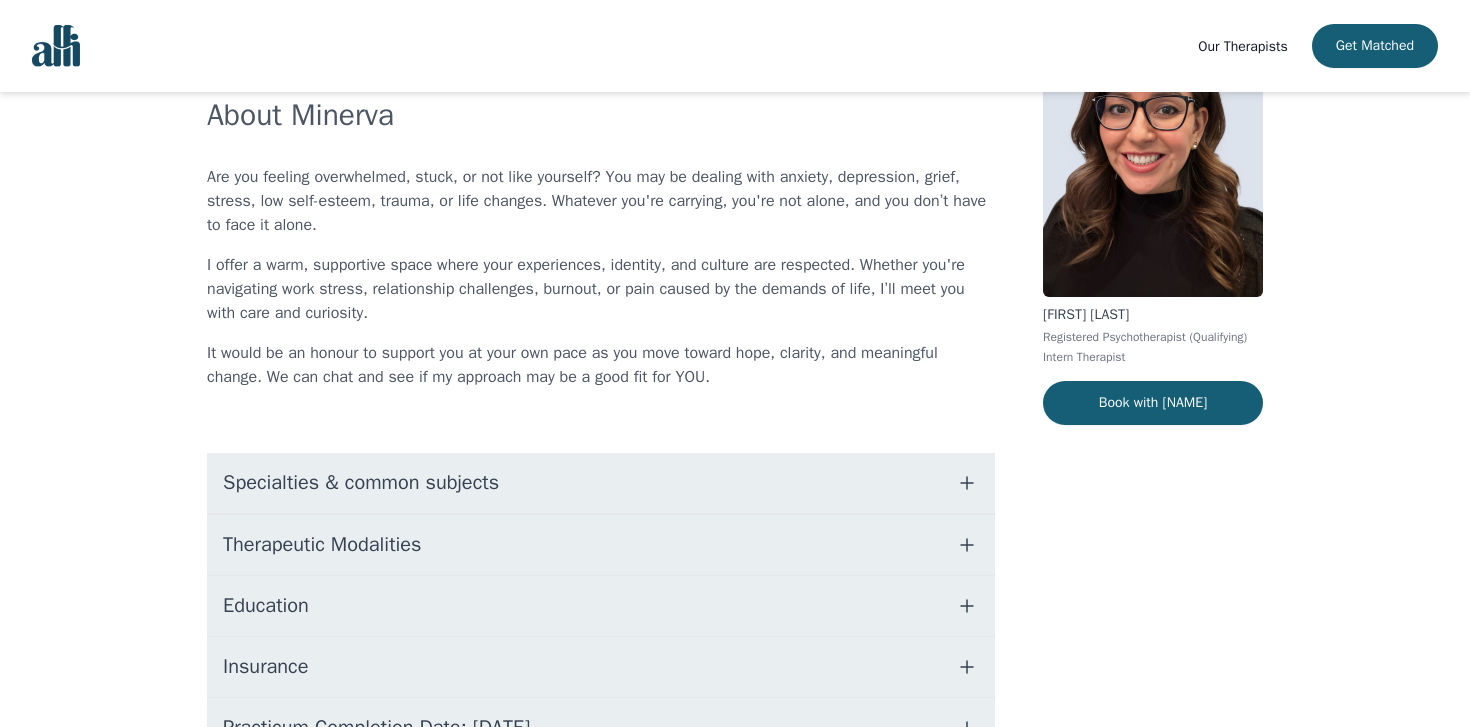 scroll, scrollTop: 128, scrollLeft: 0, axis: vertical 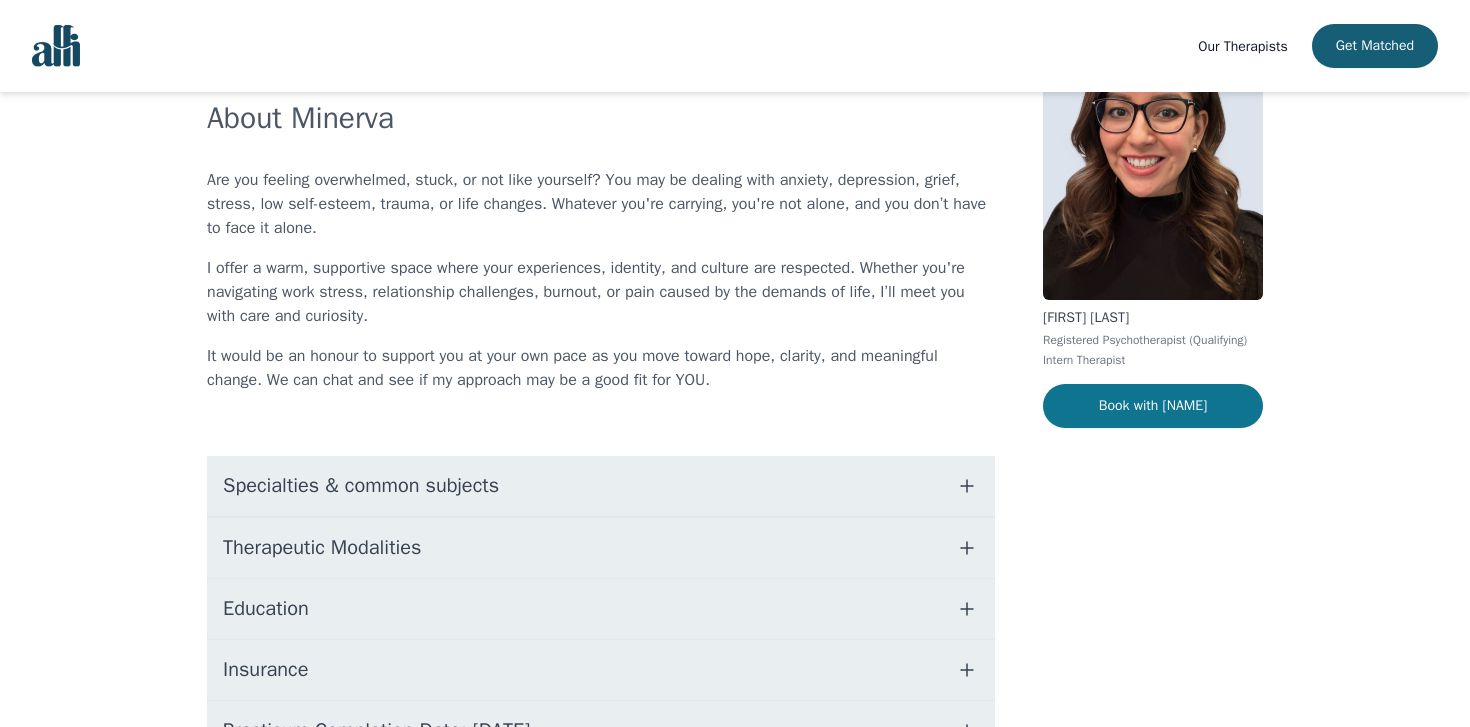 click on "Book with [NAME]" at bounding box center [1153, 406] 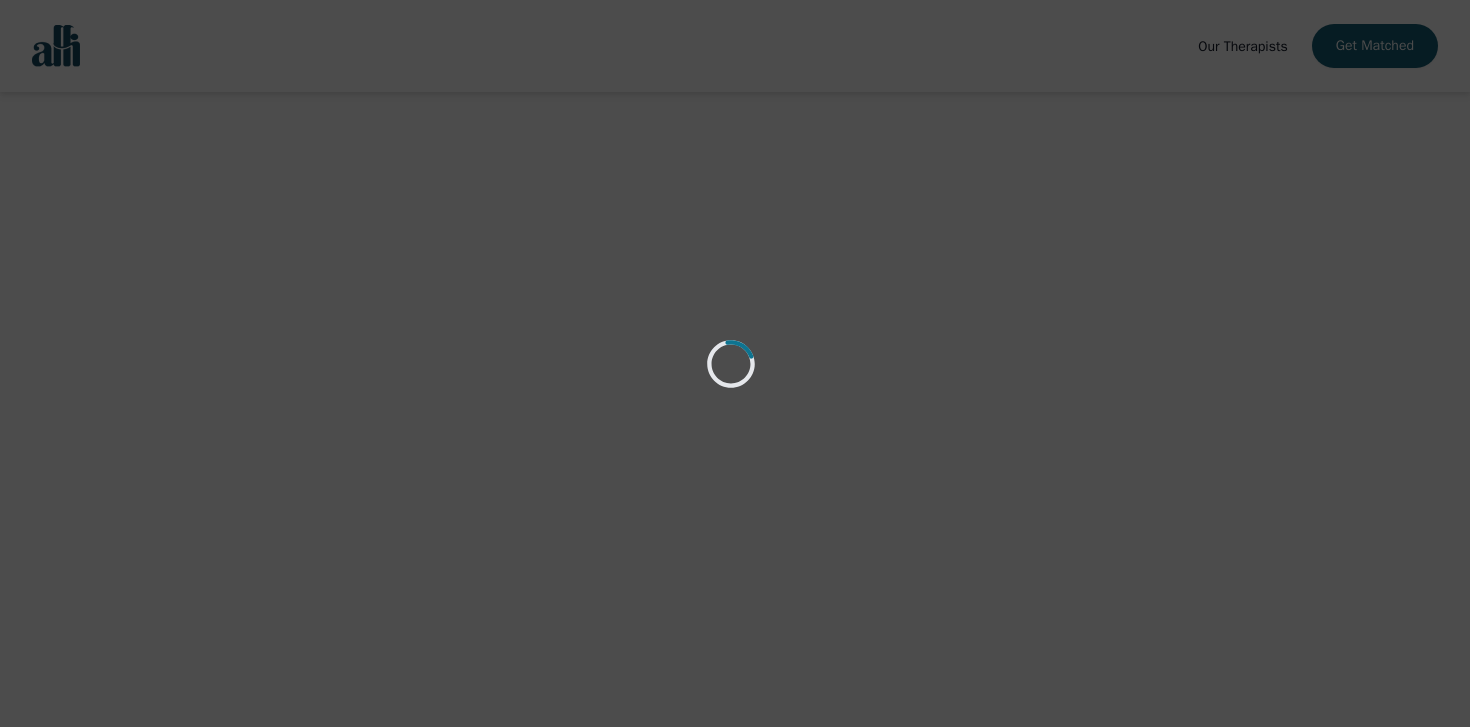 scroll, scrollTop: 0, scrollLeft: 0, axis: both 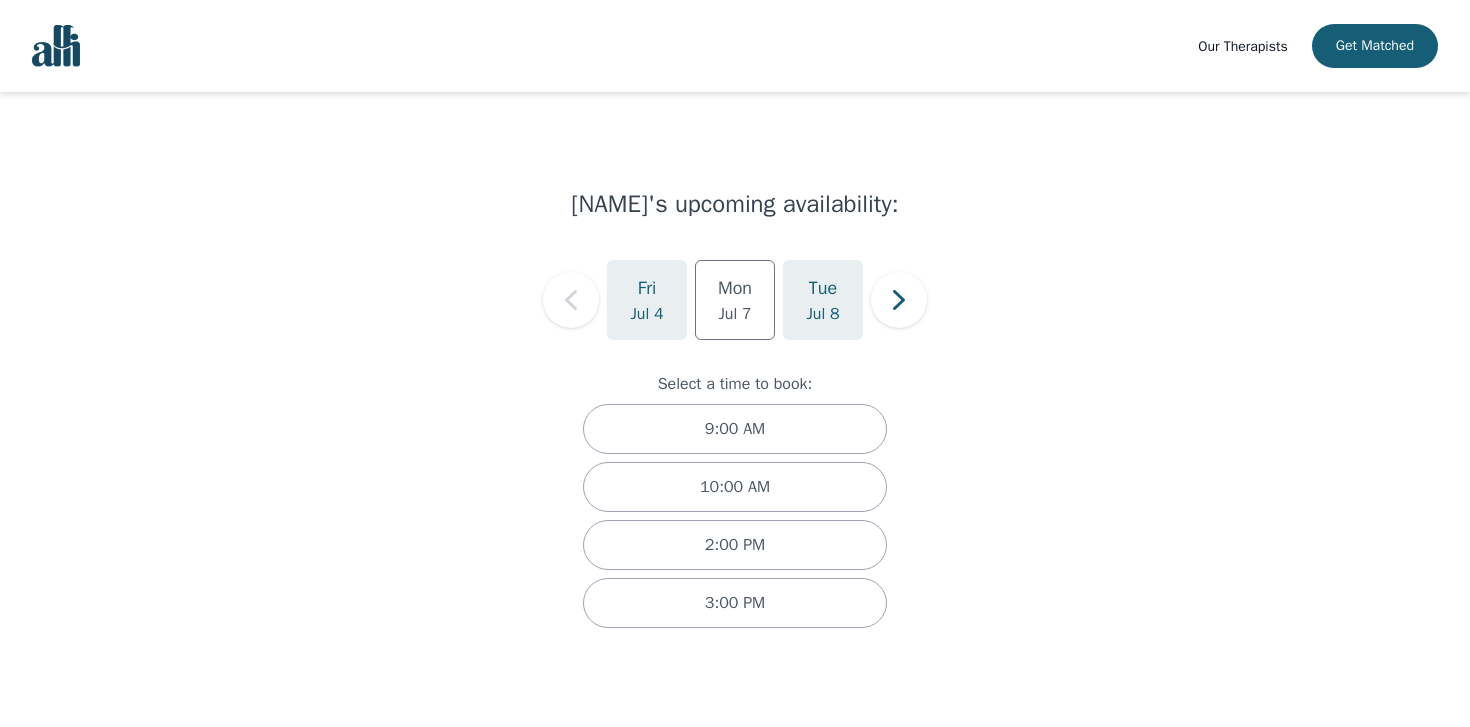 click on "Tue" at bounding box center [735, 288] 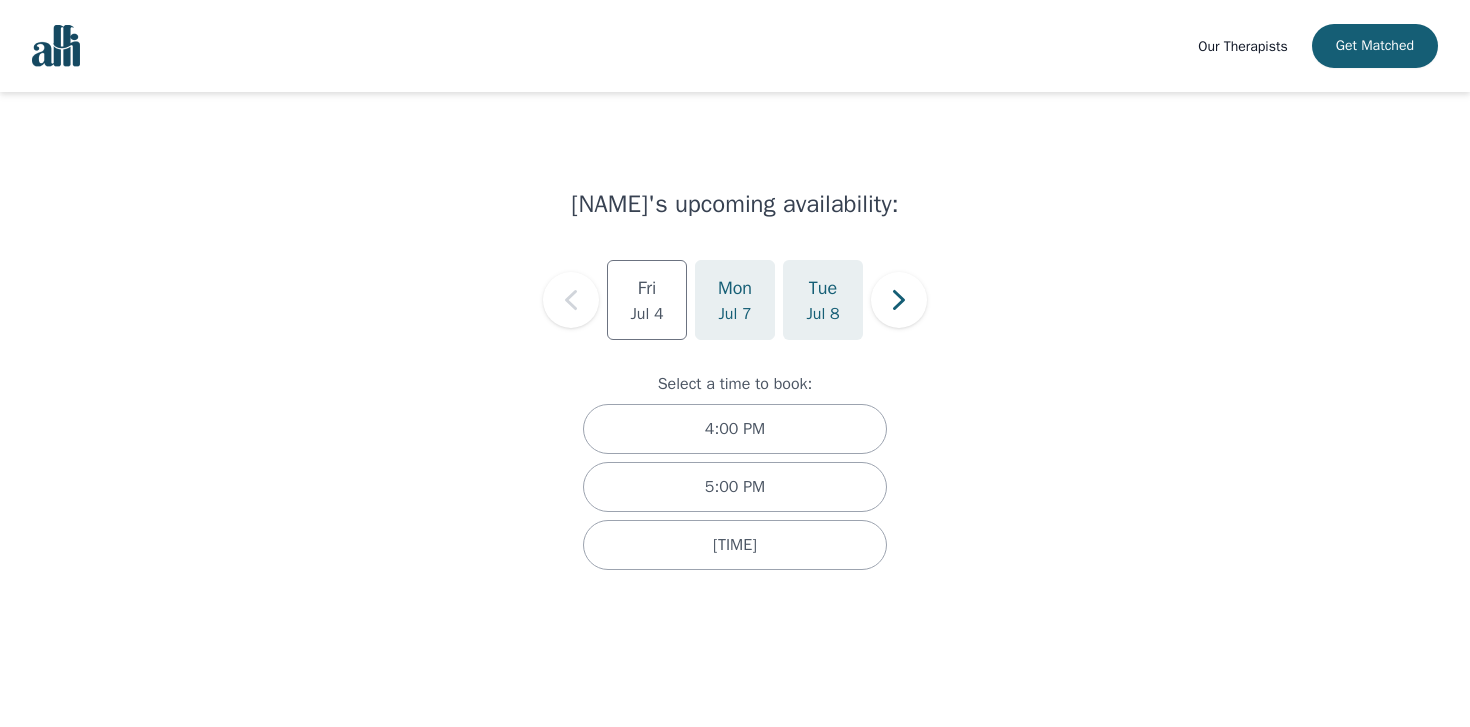 click on "[DAY] [MONTH] [DAY]" at bounding box center (735, 300) 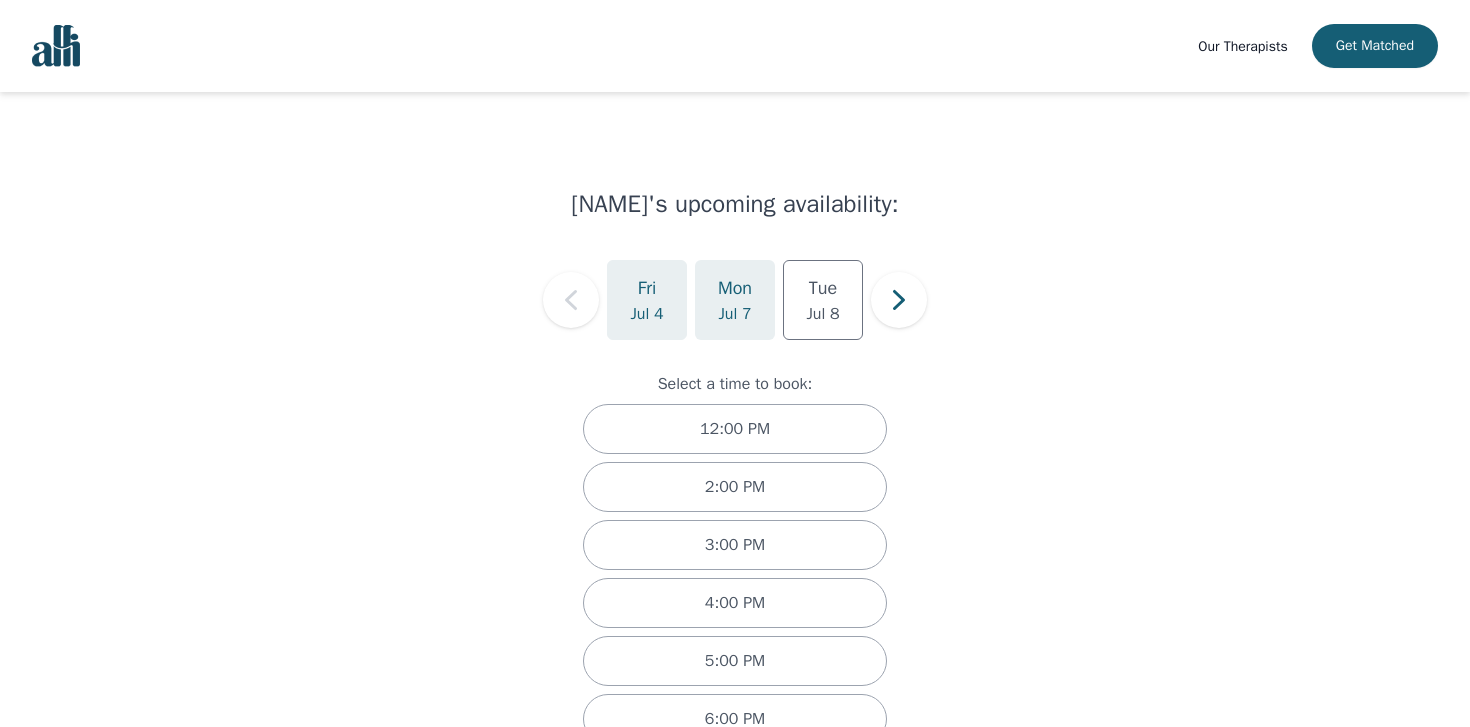 click on "Fri" at bounding box center [647, 288] 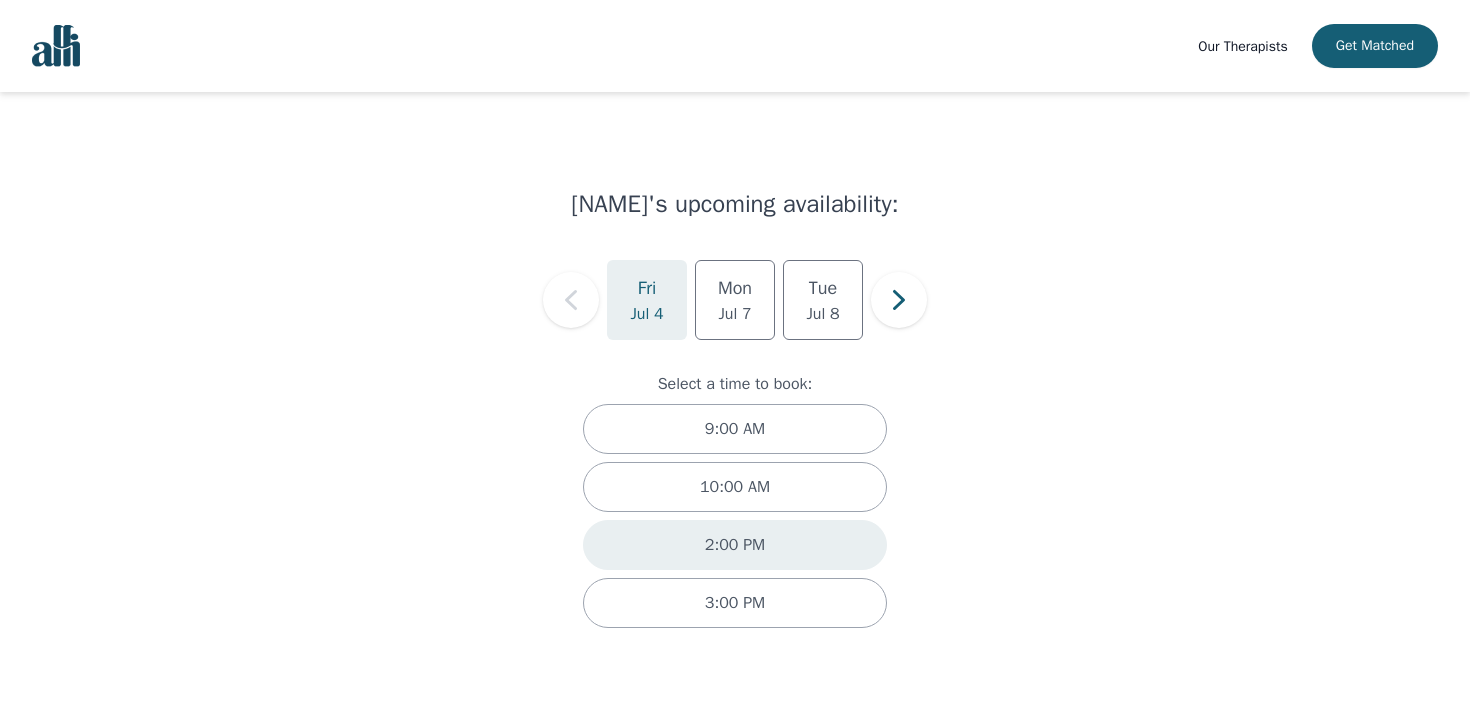 click on "2:00 PM" at bounding box center (735, 545) 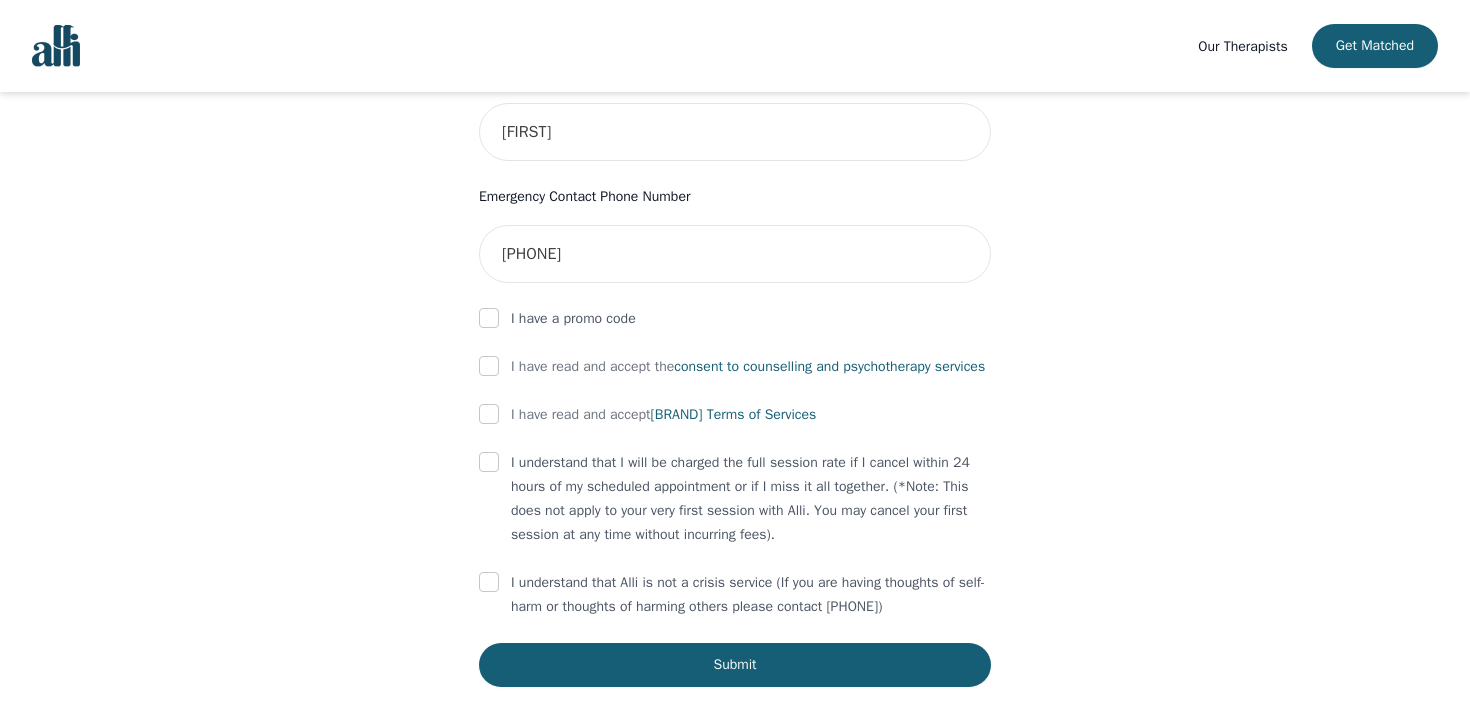 scroll, scrollTop: 1029, scrollLeft: 0, axis: vertical 